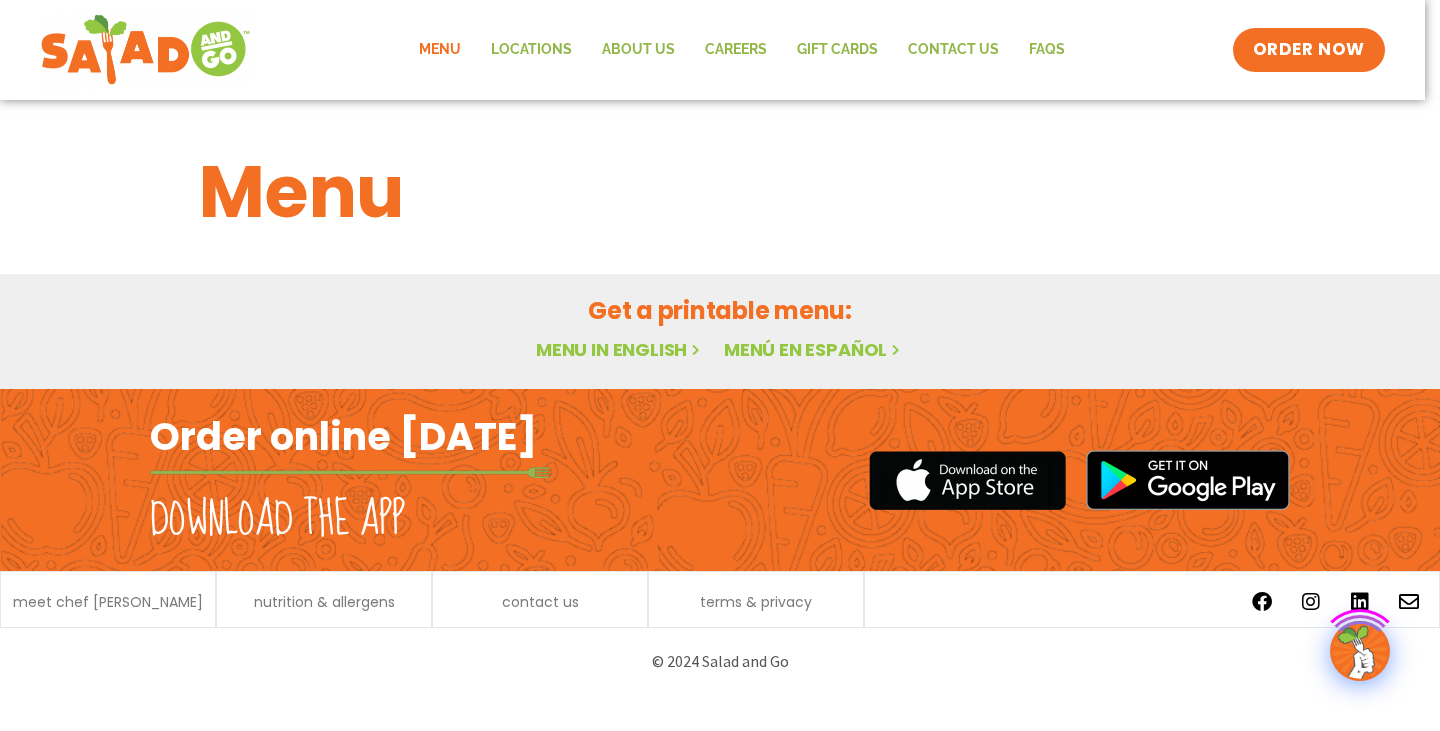 scroll, scrollTop: 0, scrollLeft: 0, axis: both 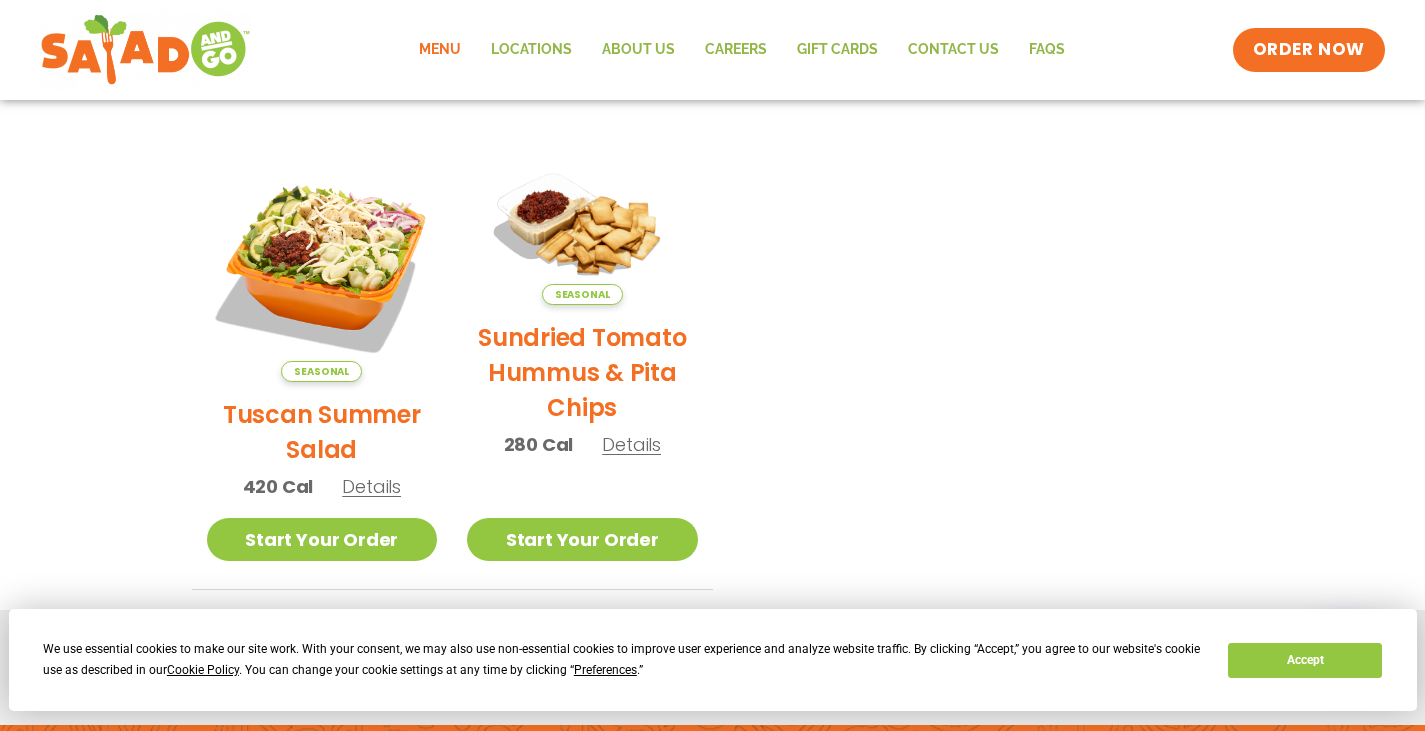 click on "Menu" 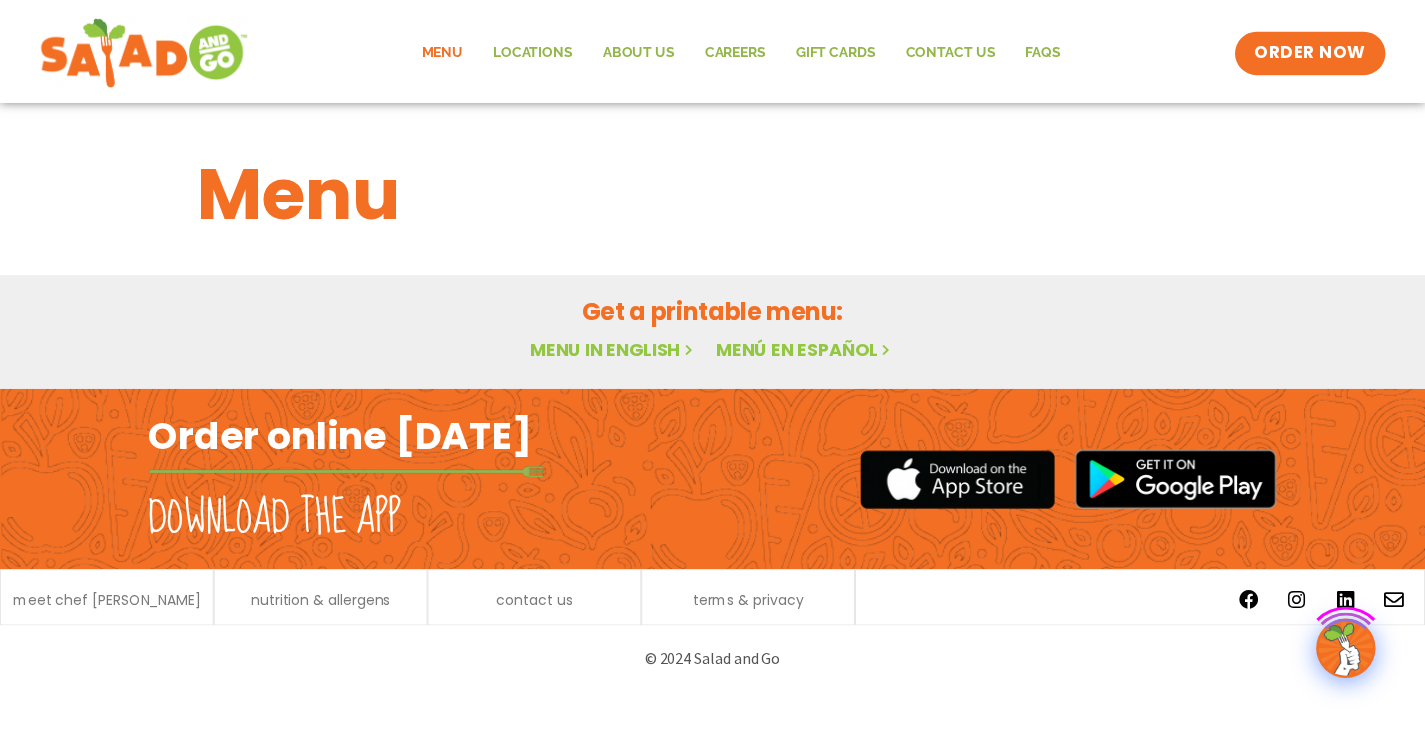 scroll, scrollTop: 0, scrollLeft: 0, axis: both 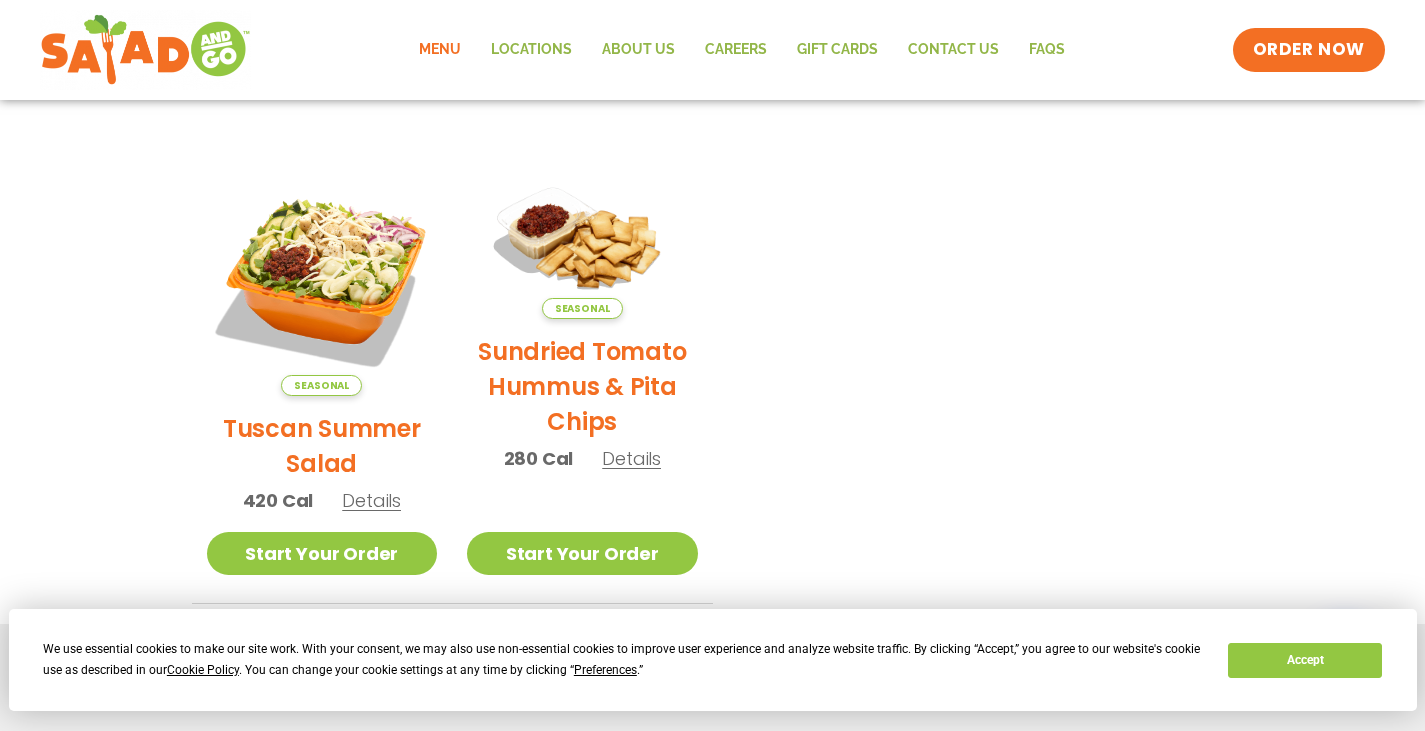 click on "Details" at bounding box center (371, 500) 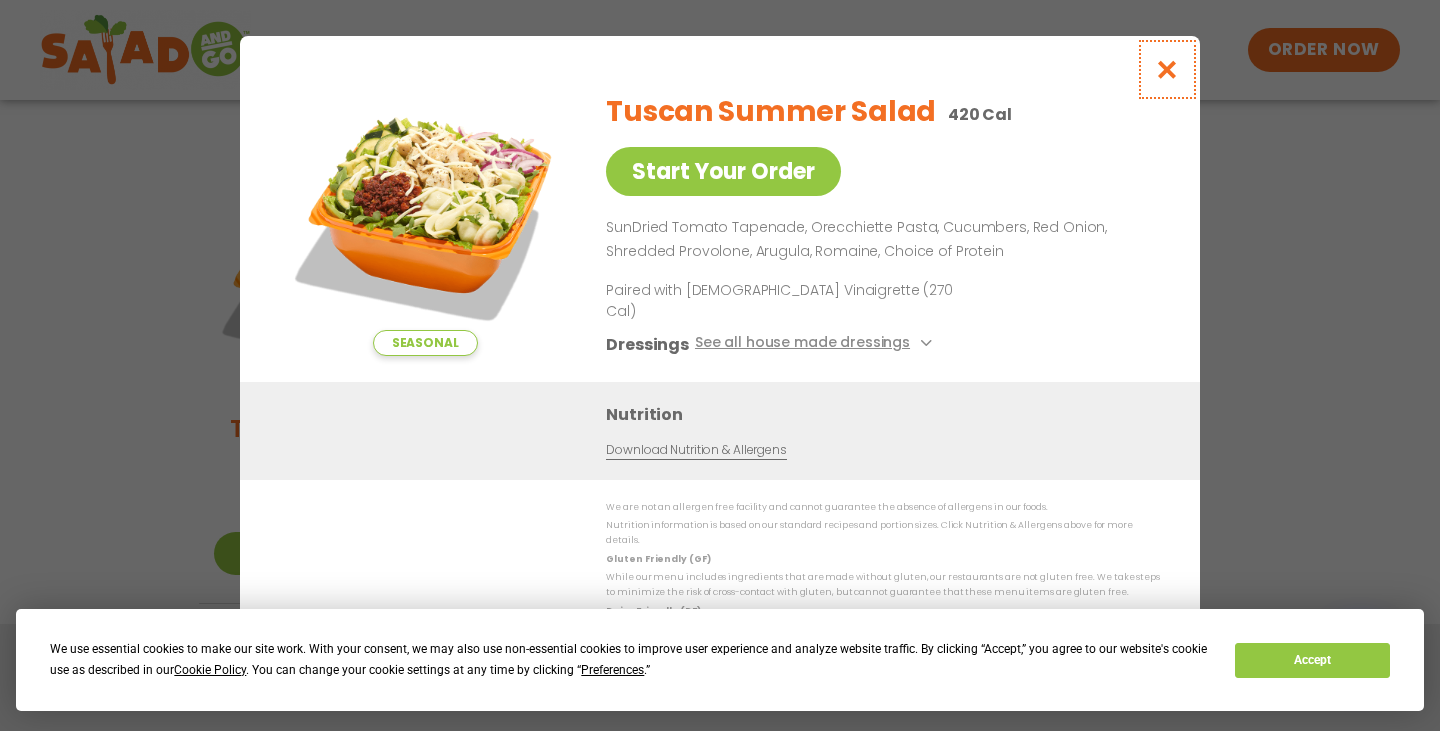 click at bounding box center [1167, 69] 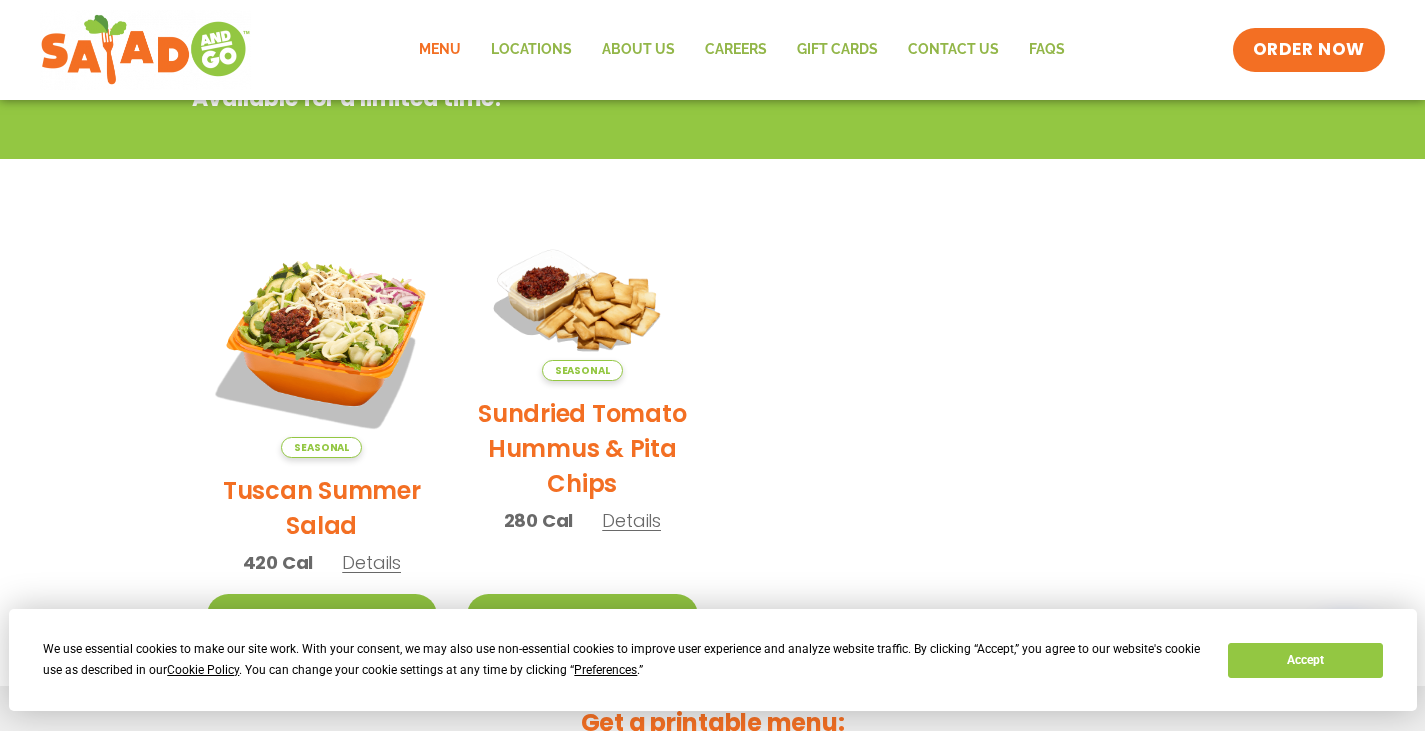 scroll, scrollTop: 321, scrollLeft: 0, axis: vertical 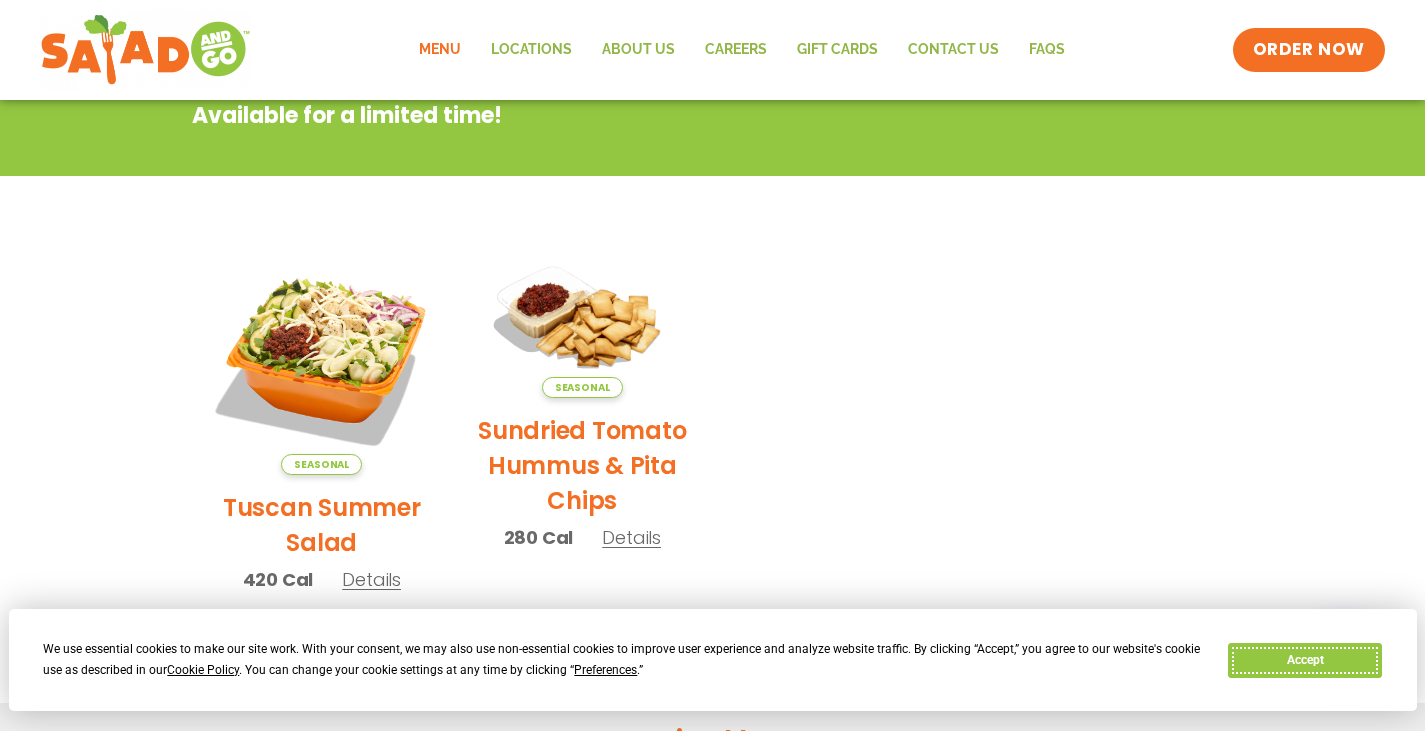 click on "Accept" at bounding box center (1305, 660) 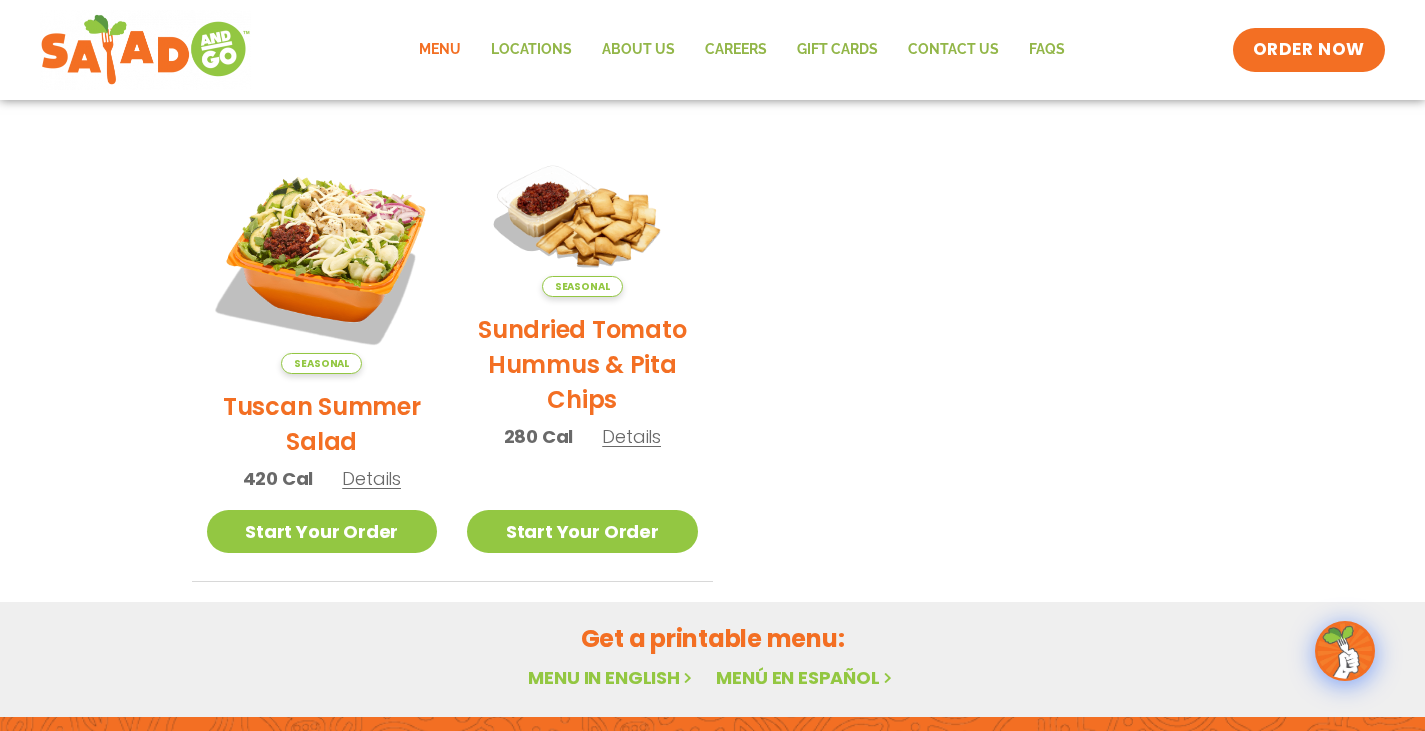 scroll, scrollTop: 714, scrollLeft: 0, axis: vertical 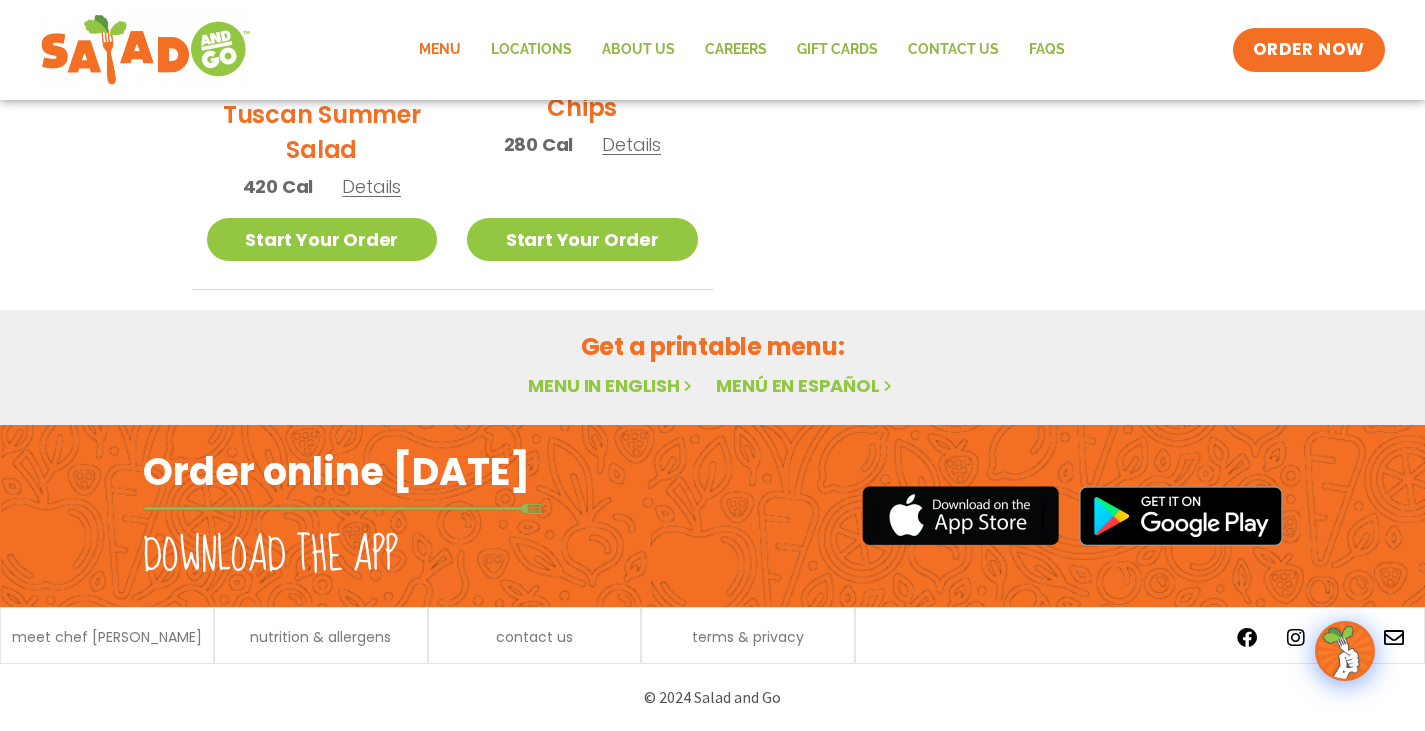 click on "Menu in English" at bounding box center [612, 385] 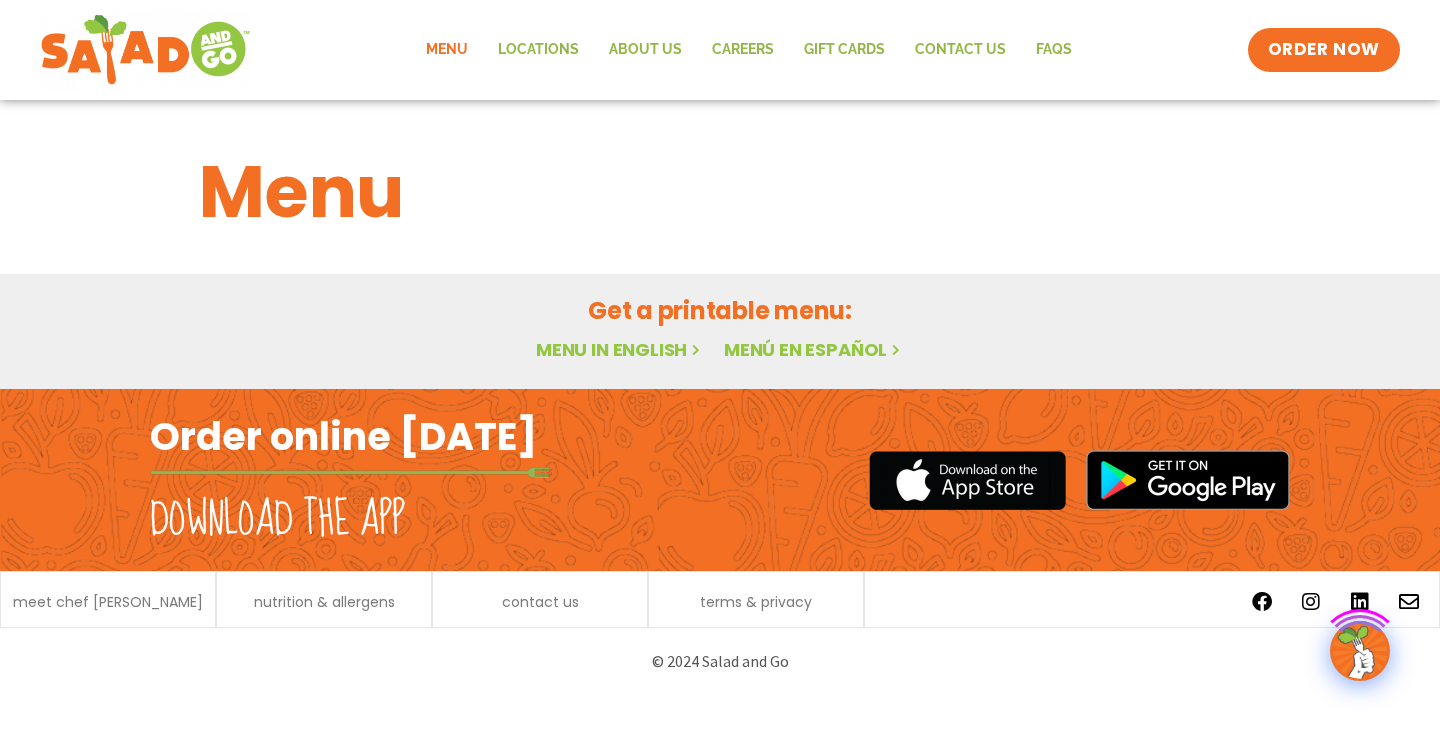 scroll, scrollTop: 0, scrollLeft: 0, axis: both 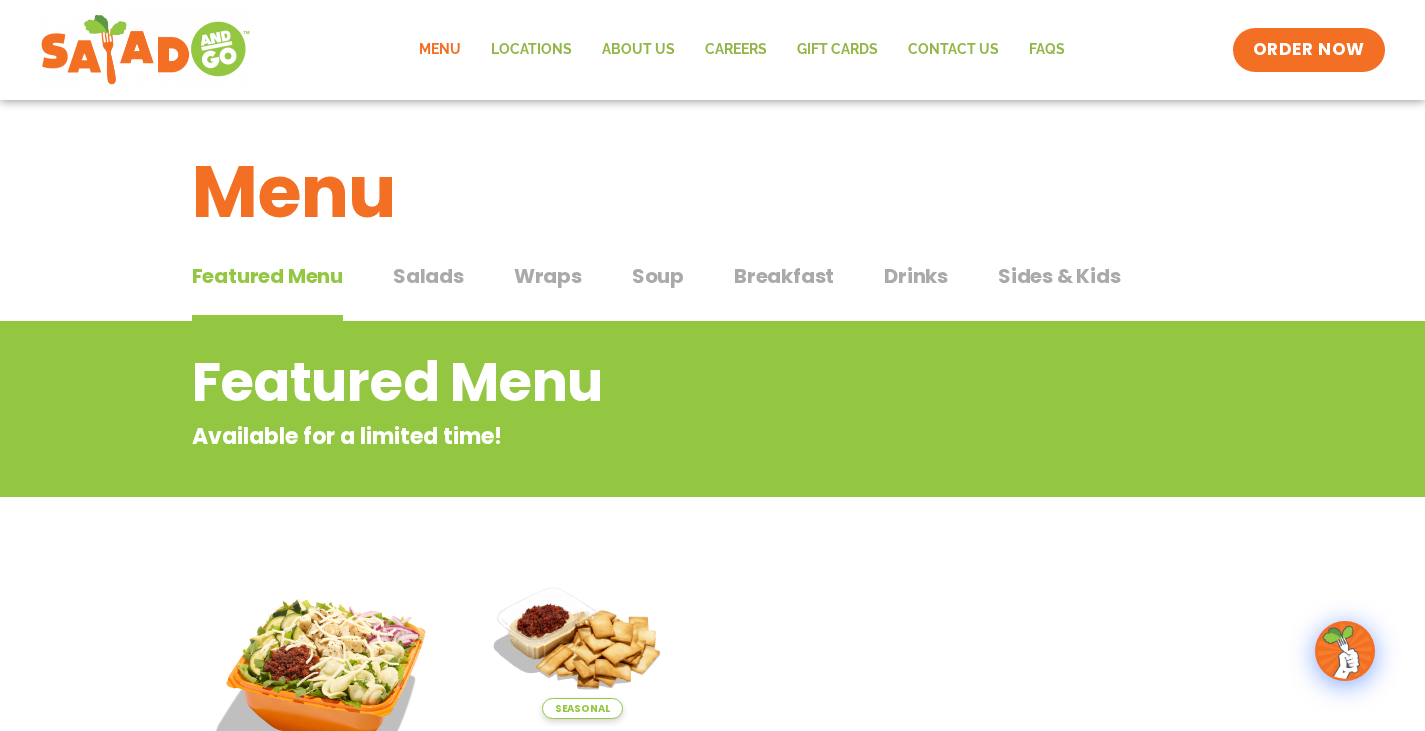 click on "Salads" at bounding box center (428, 276) 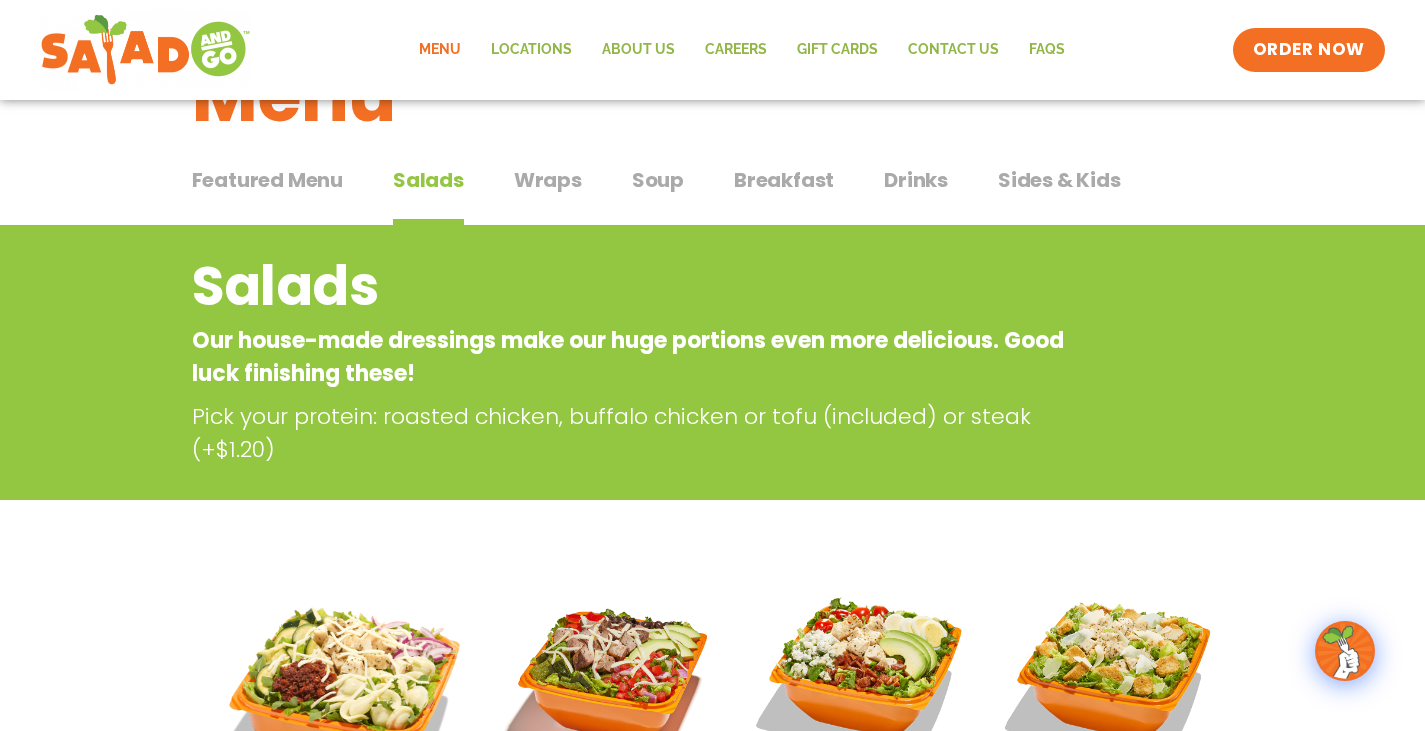scroll, scrollTop: 0, scrollLeft: 0, axis: both 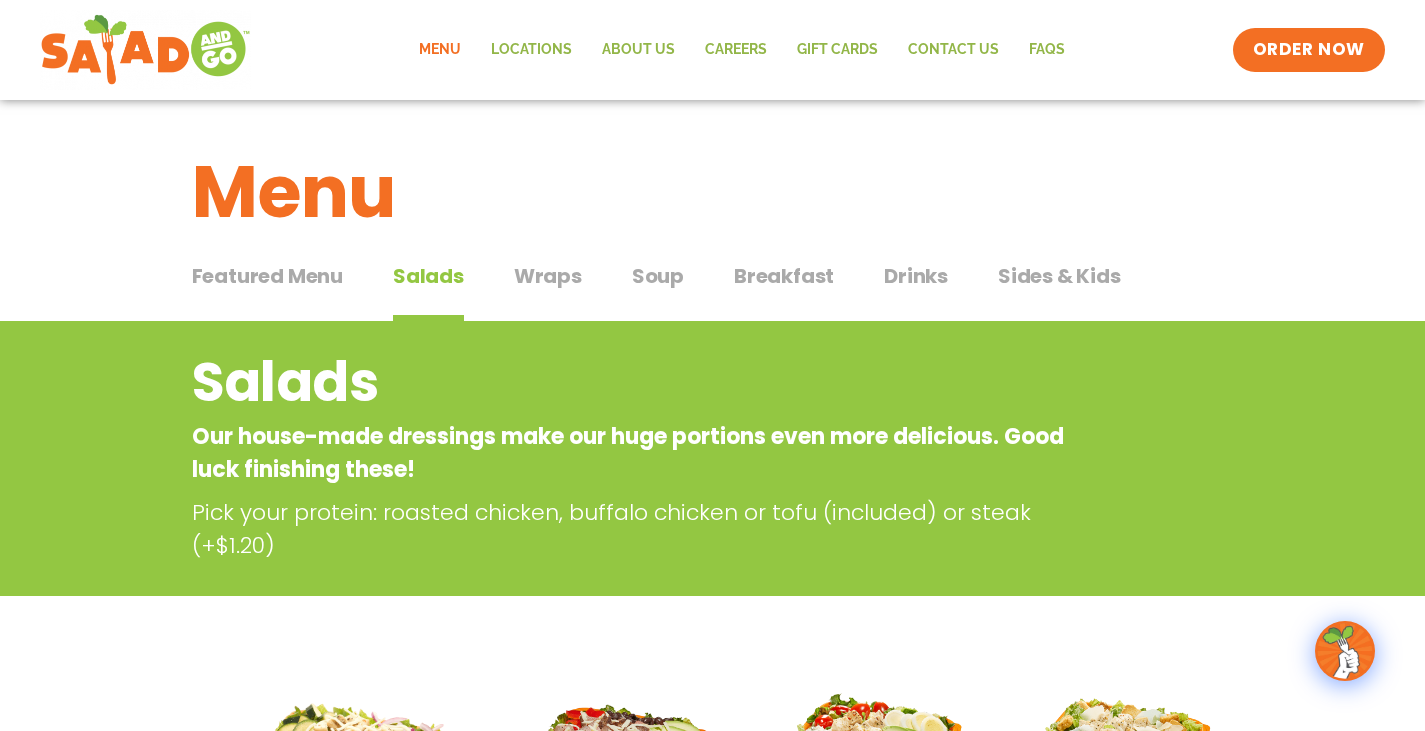 click on "Wraps" at bounding box center (548, 276) 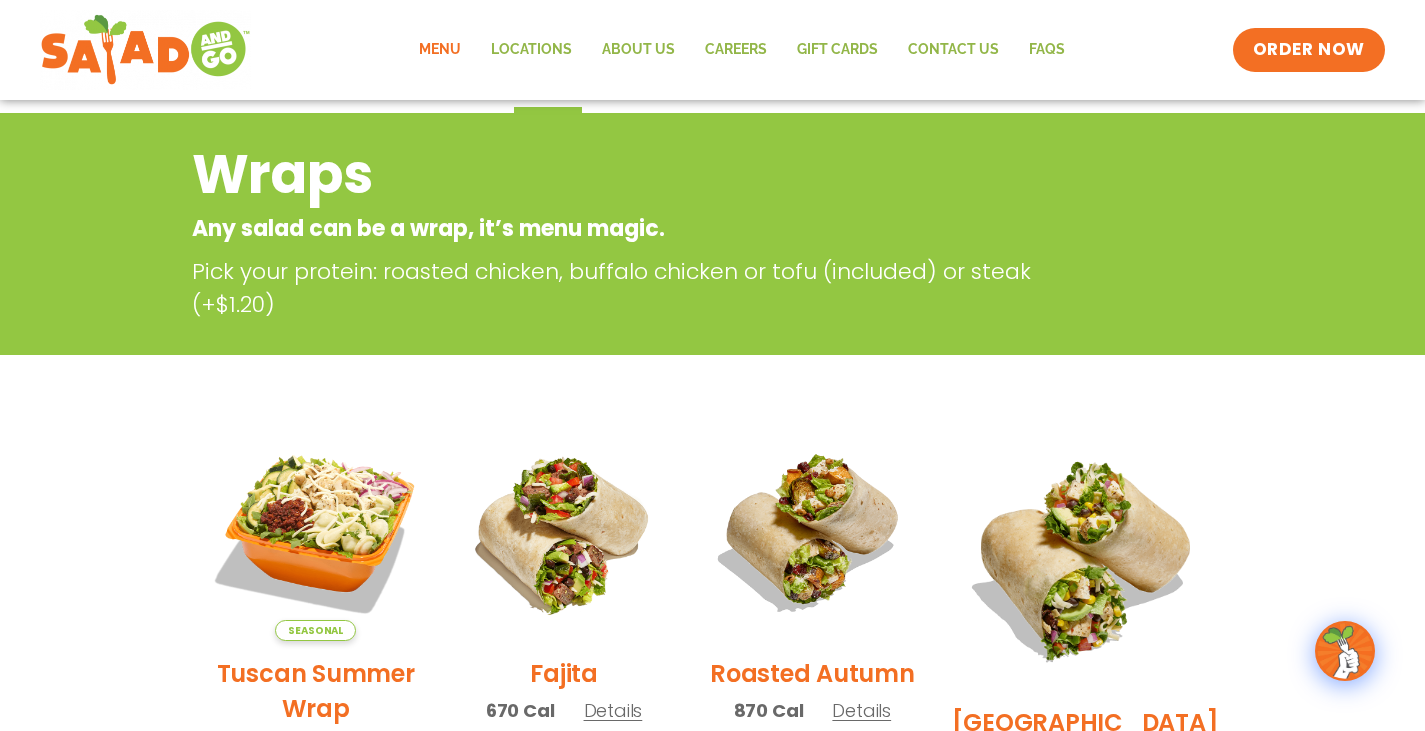 scroll, scrollTop: 100, scrollLeft: 0, axis: vertical 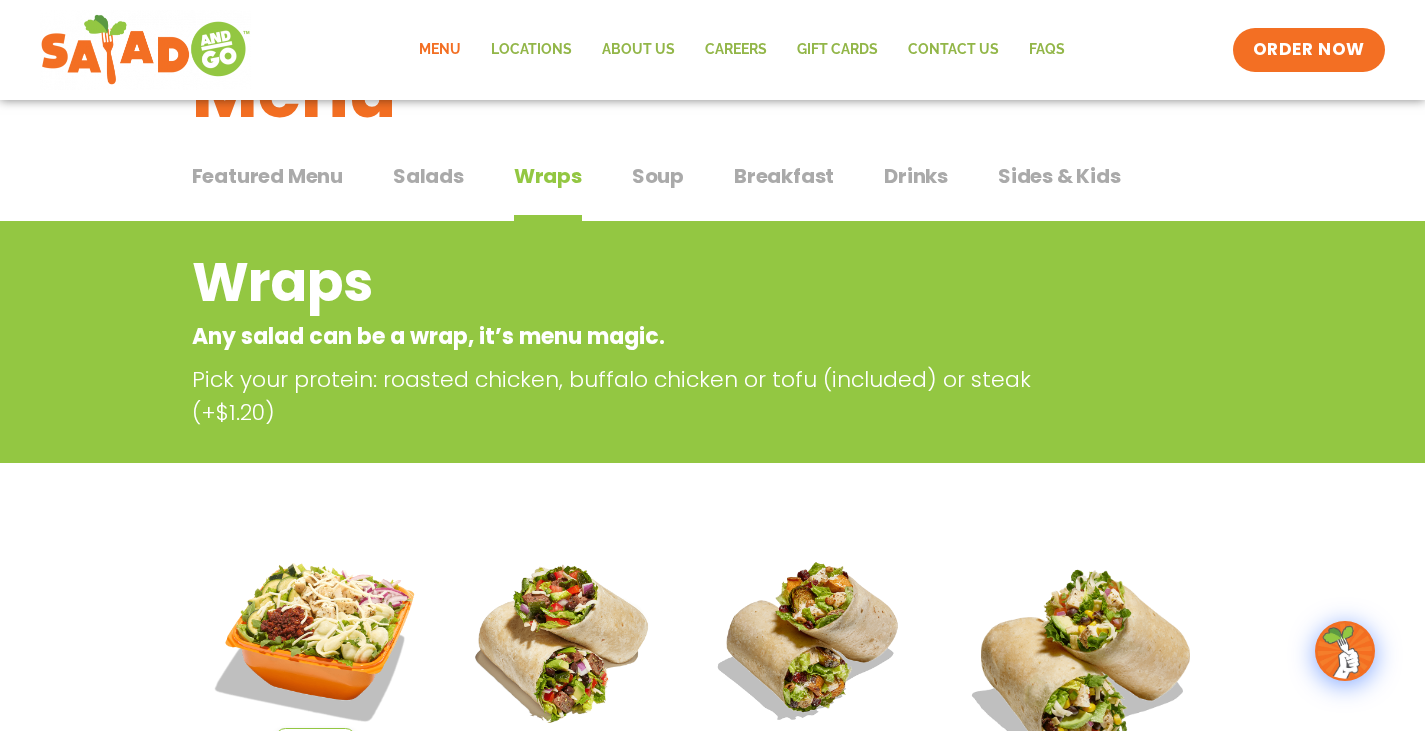 click on "Salads   Salads" at bounding box center [428, 191] 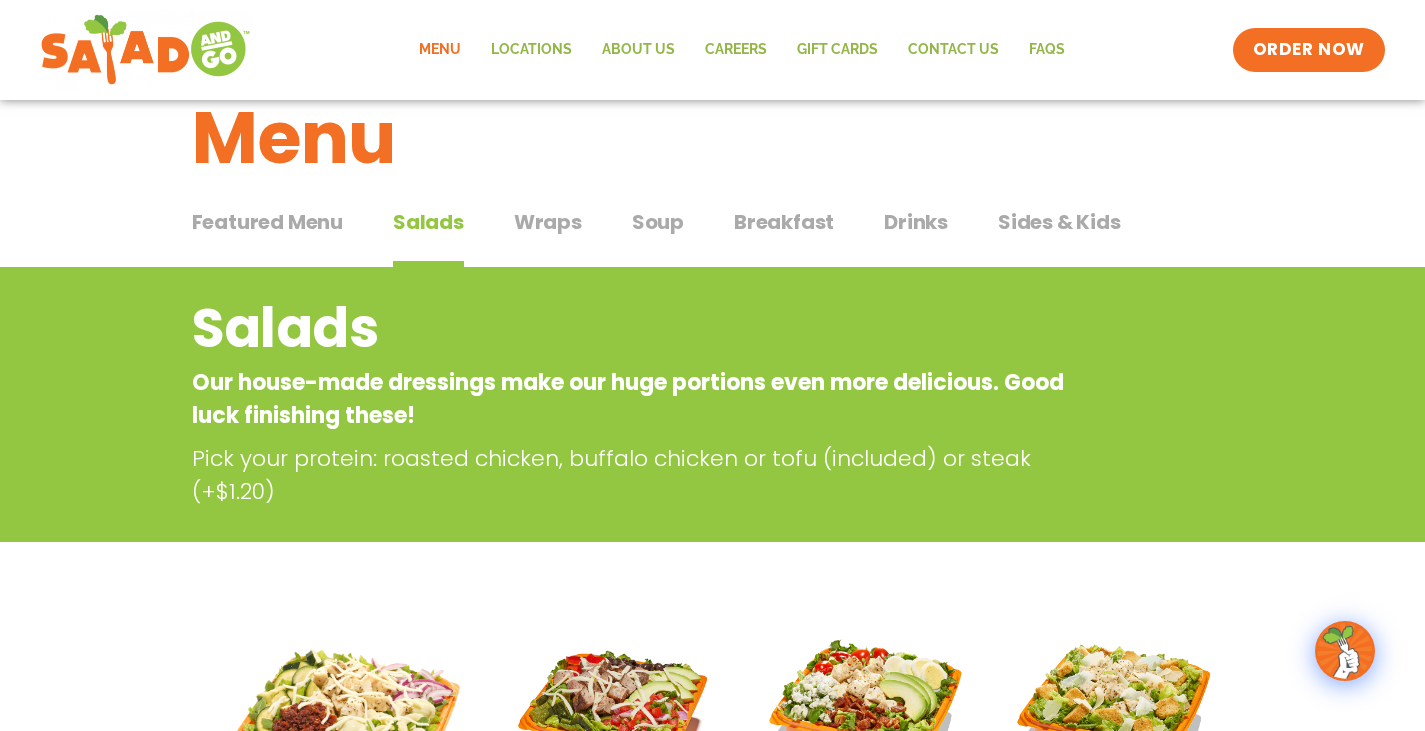 scroll, scrollTop: 0, scrollLeft: 0, axis: both 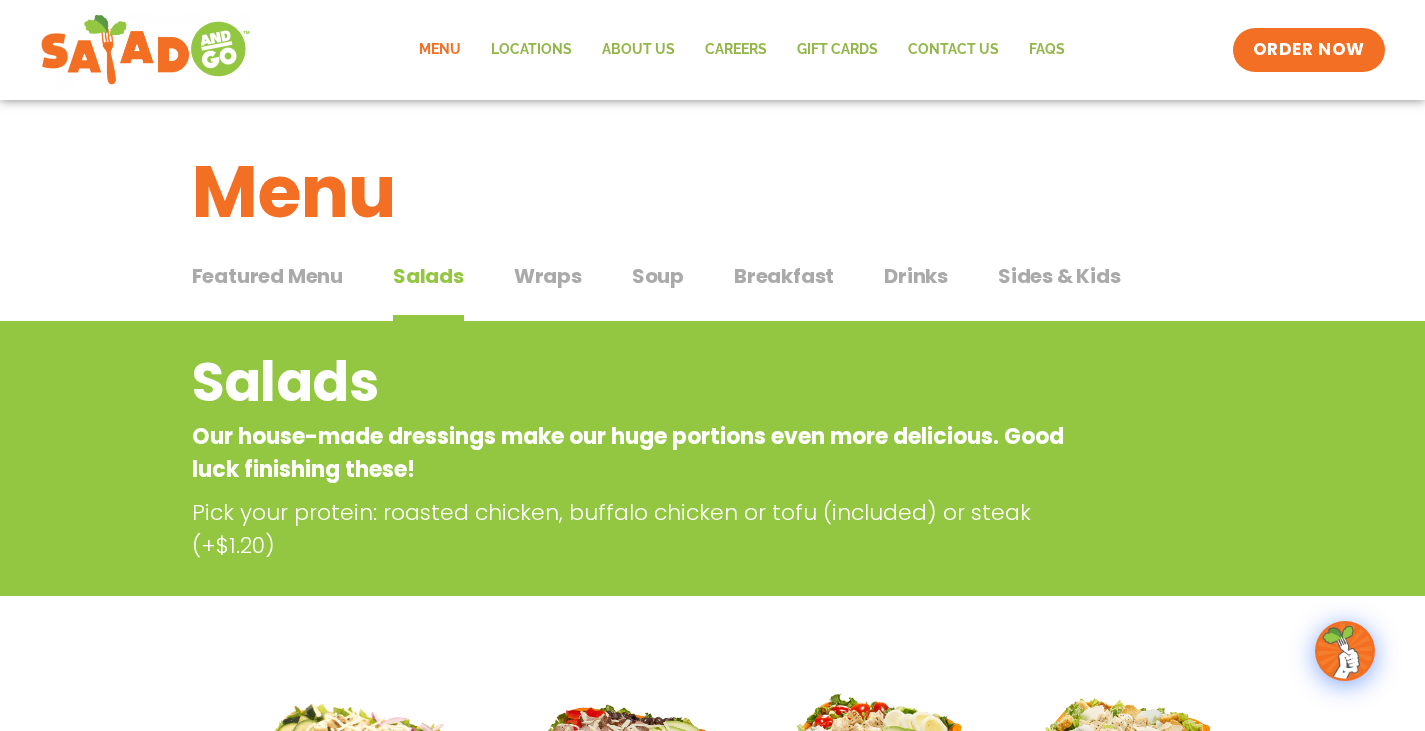 click on "Soup" at bounding box center (658, 276) 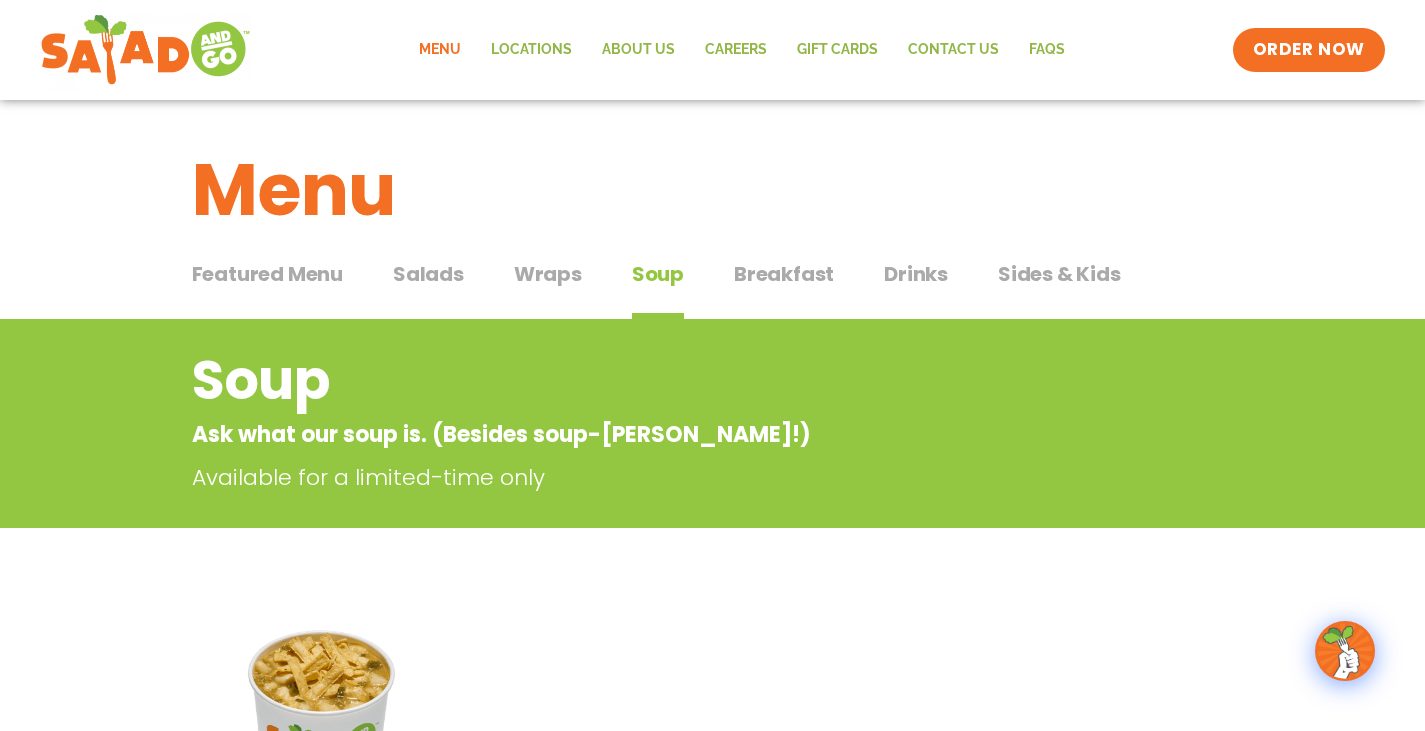 scroll, scrollTop: 0, scrollLeft: 0, axis: both 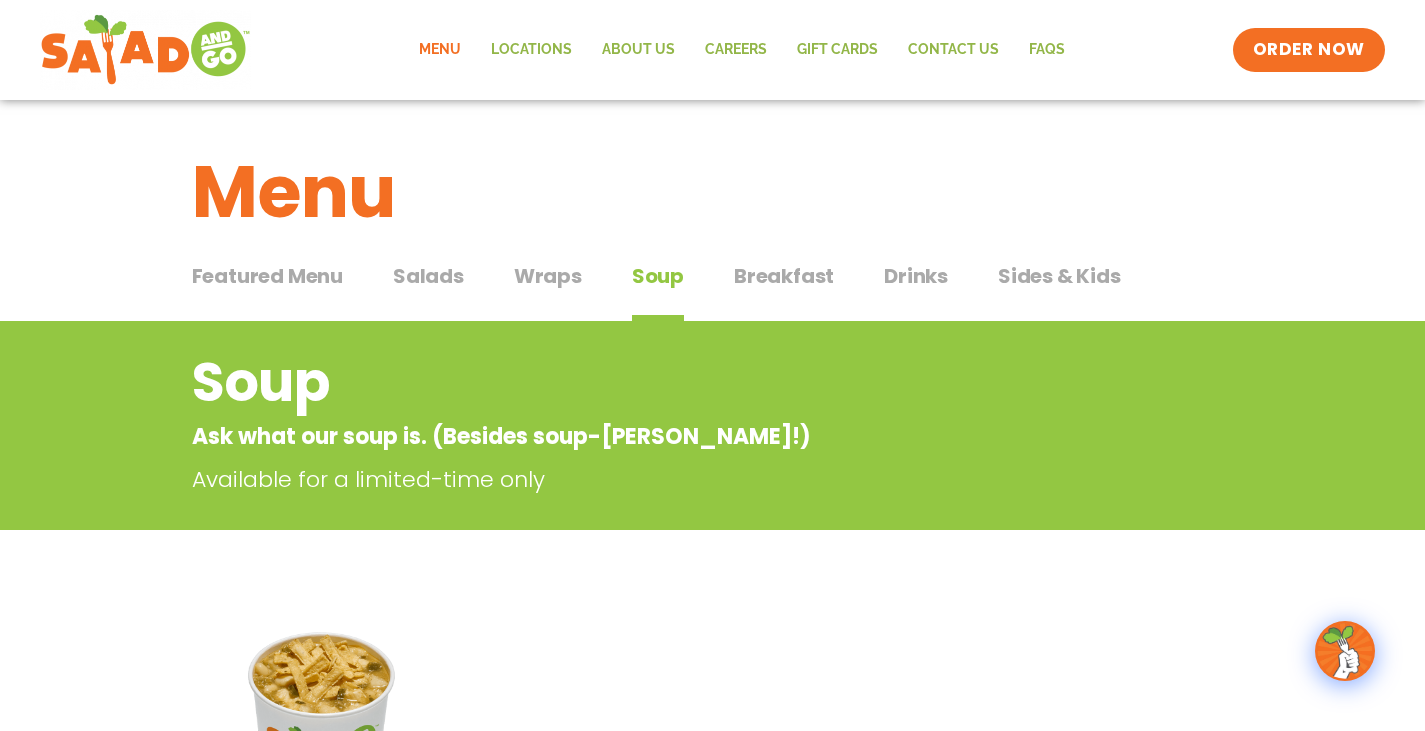 click on "Breakfast" at bounding box center [784, 276] 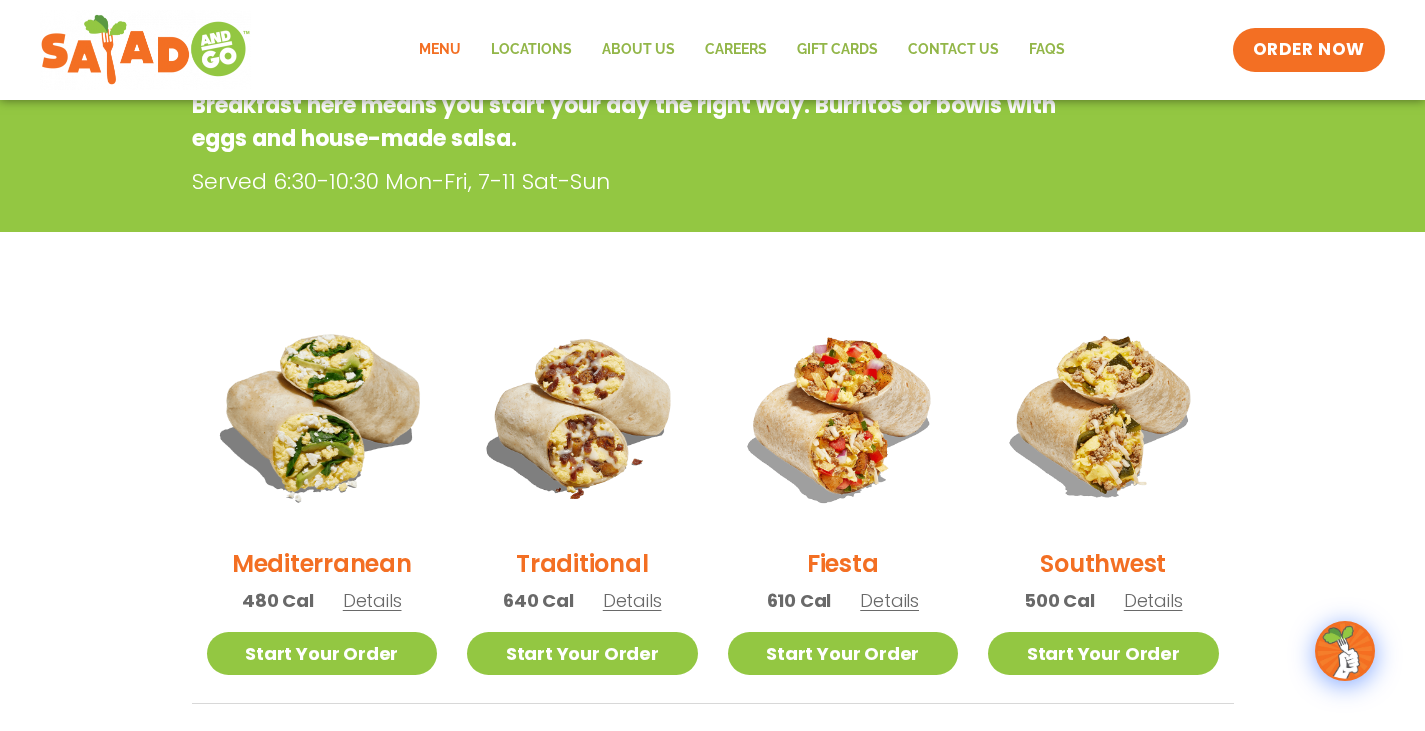 scroll, scrollTop: 400, scrollLeft: 0, axis: vertical 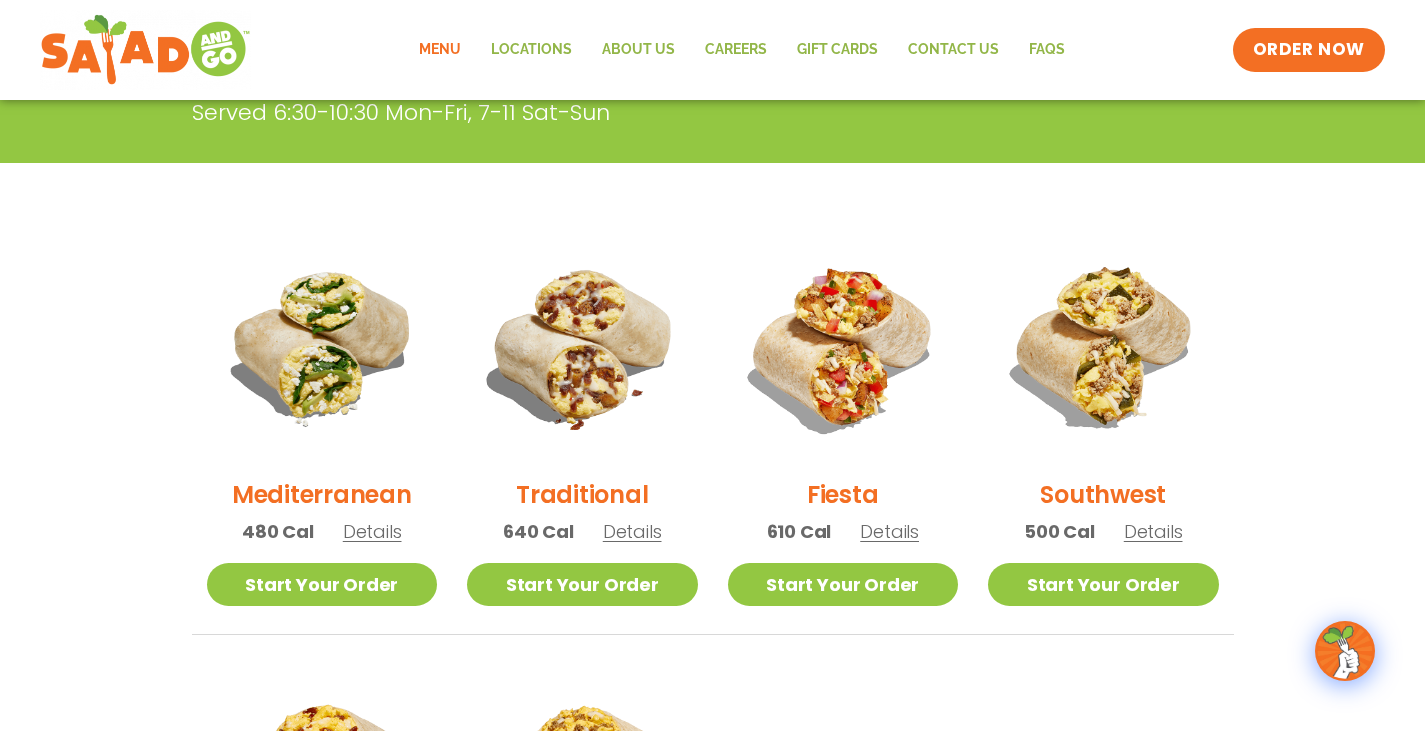 click on "Details" at bounding box center (372, 531) 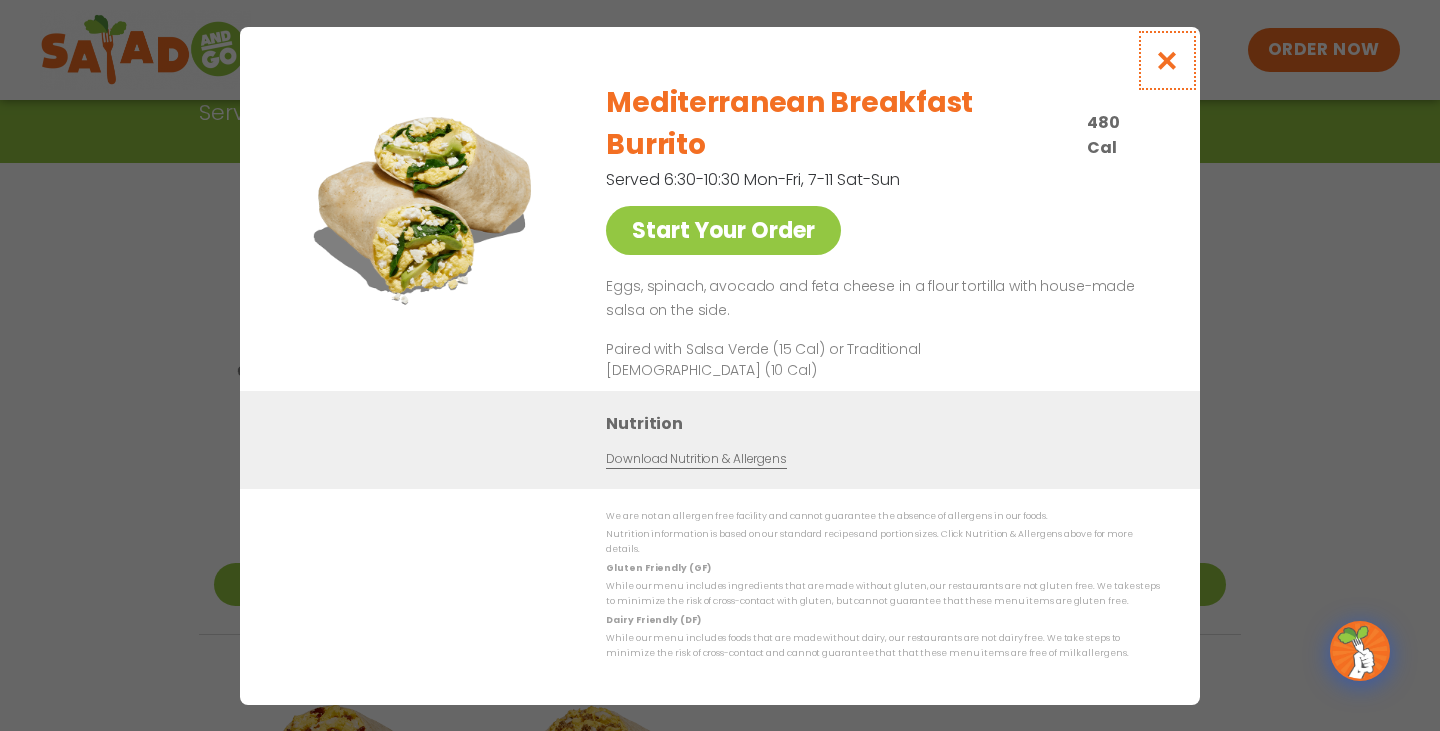 click at bounding box center (1167, 60) 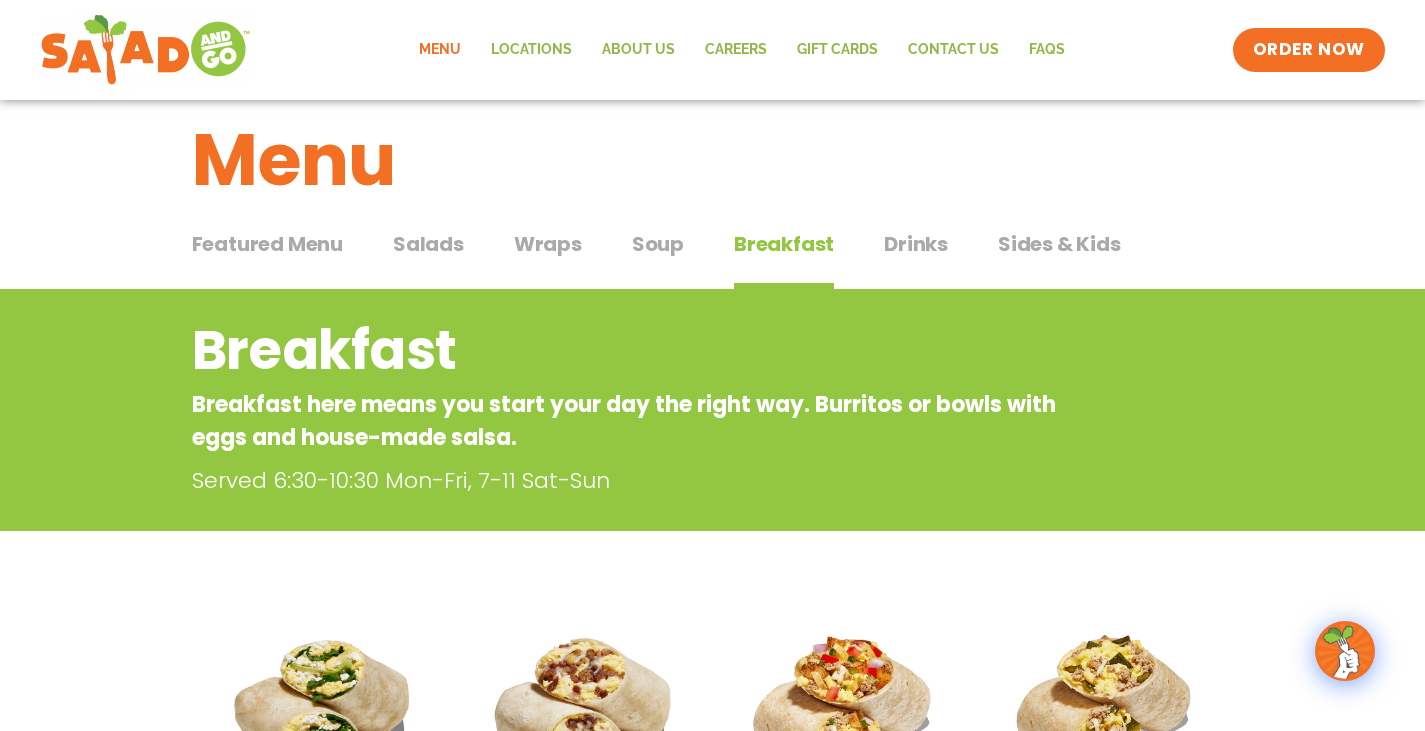 scroll, scrollTop: 0, scrollLeft: 0, axis: both 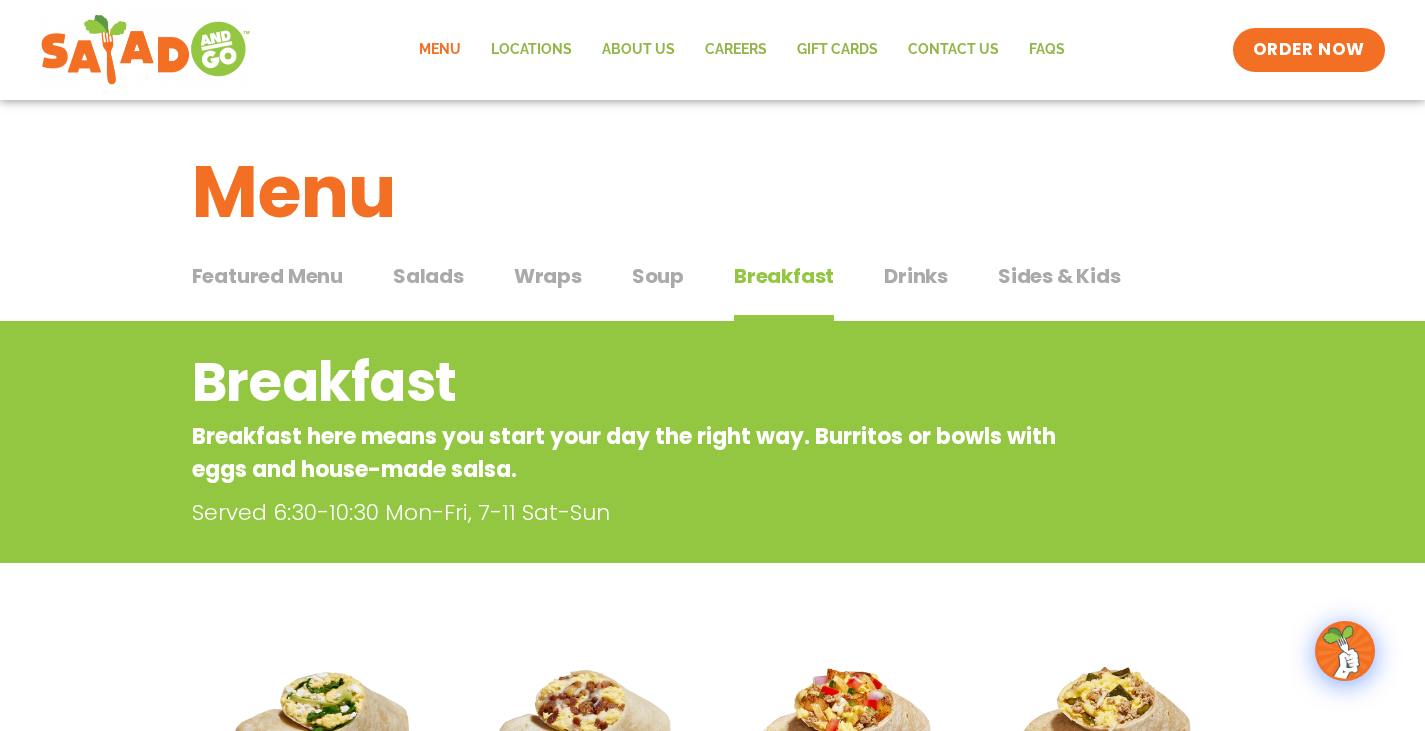 click on "Drinks" at bounding box center (916, 276) 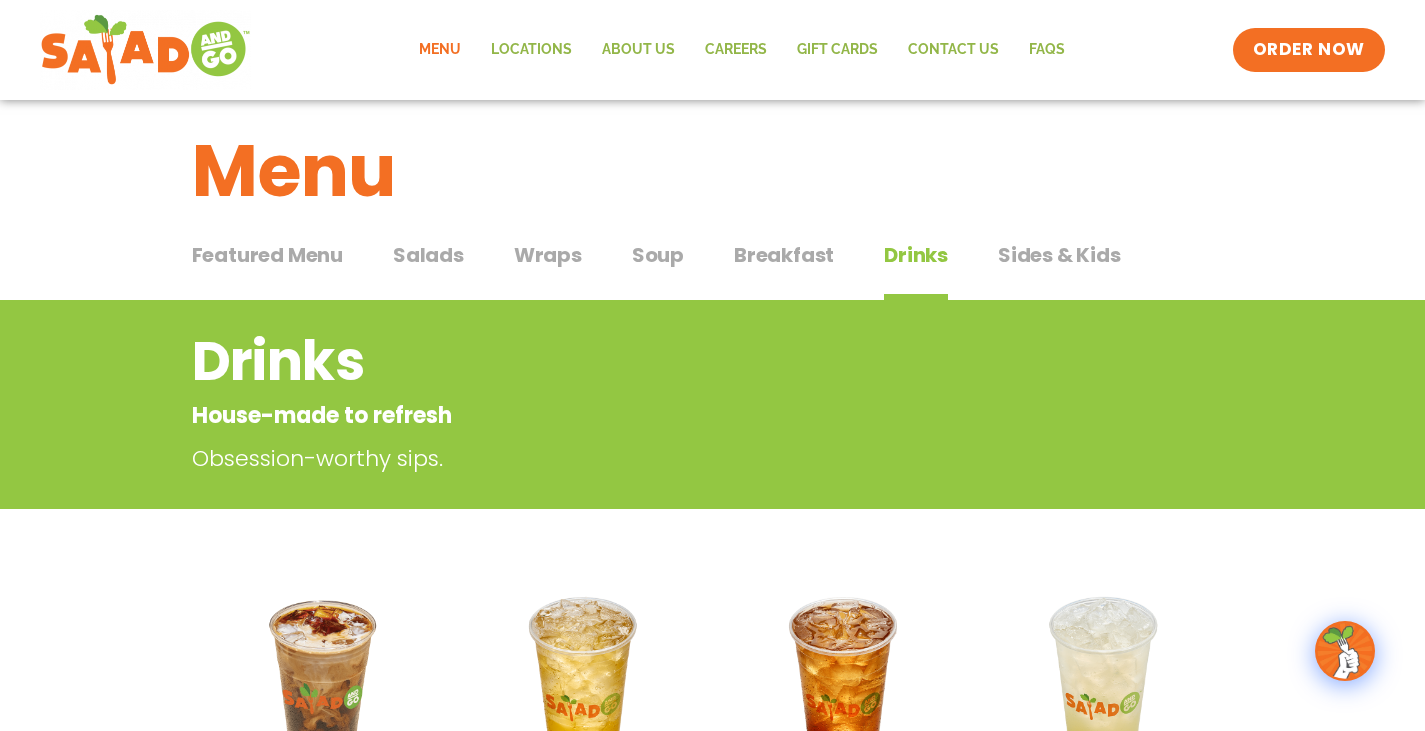 scroll, scrollTop: 0, scrollLeft: 0, axis: both 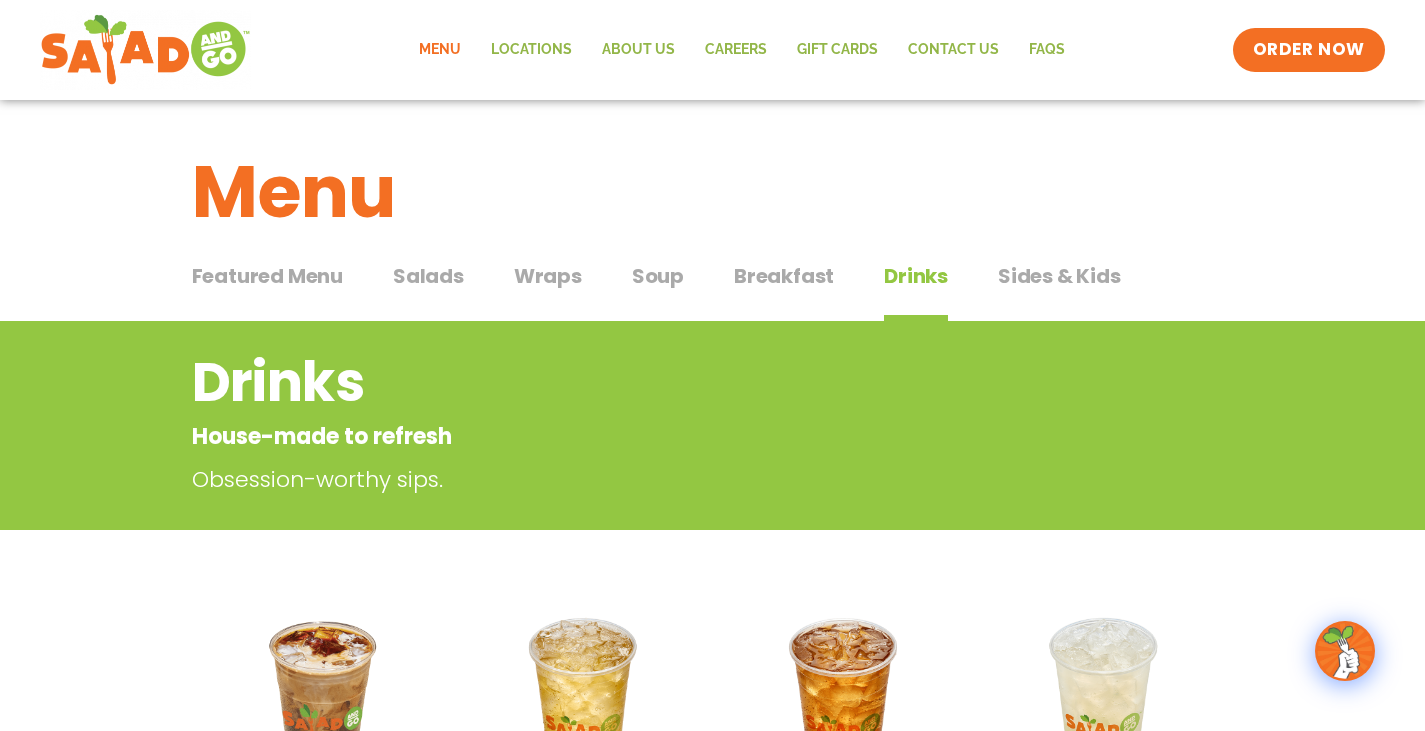 click on "Sides & Kids" at bounding box center [1059, 276] 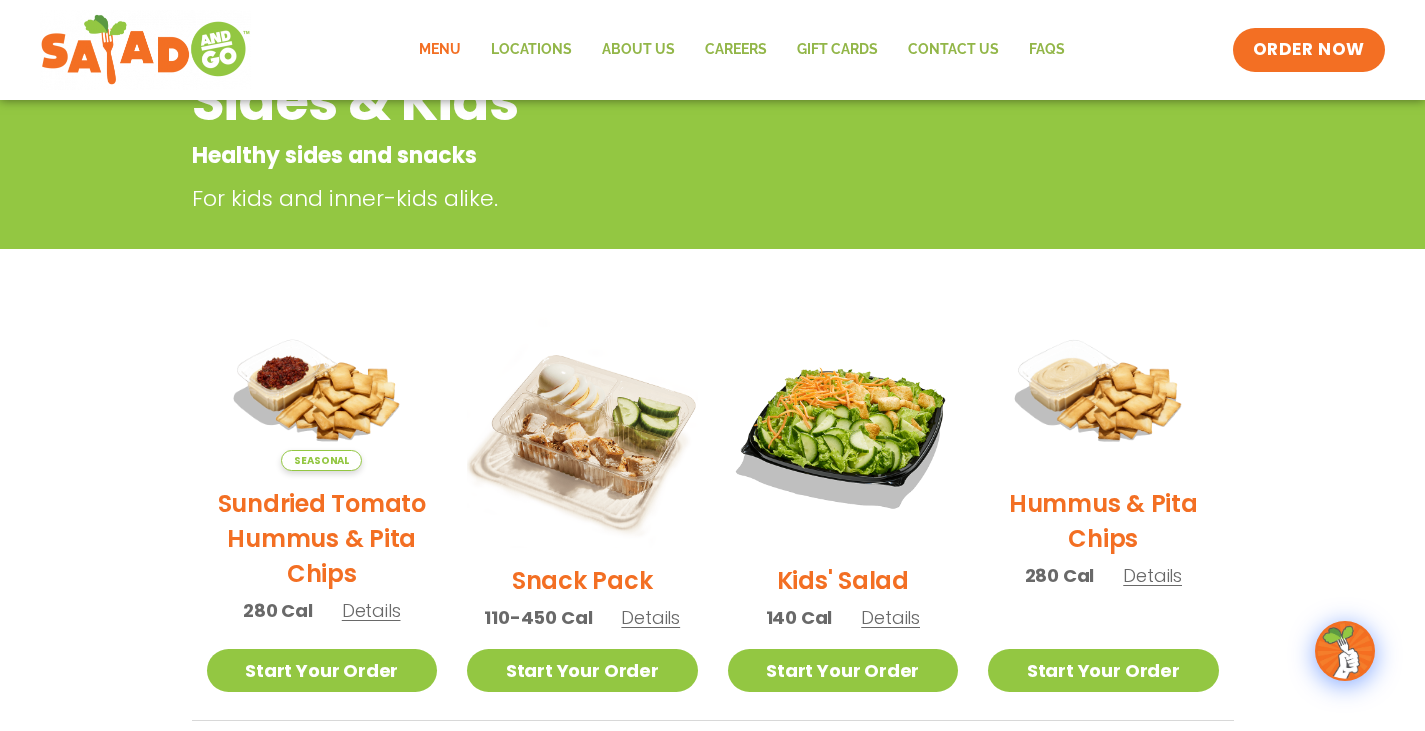scroll, scrollTop: 0, scrollLeft: 0, axis: both 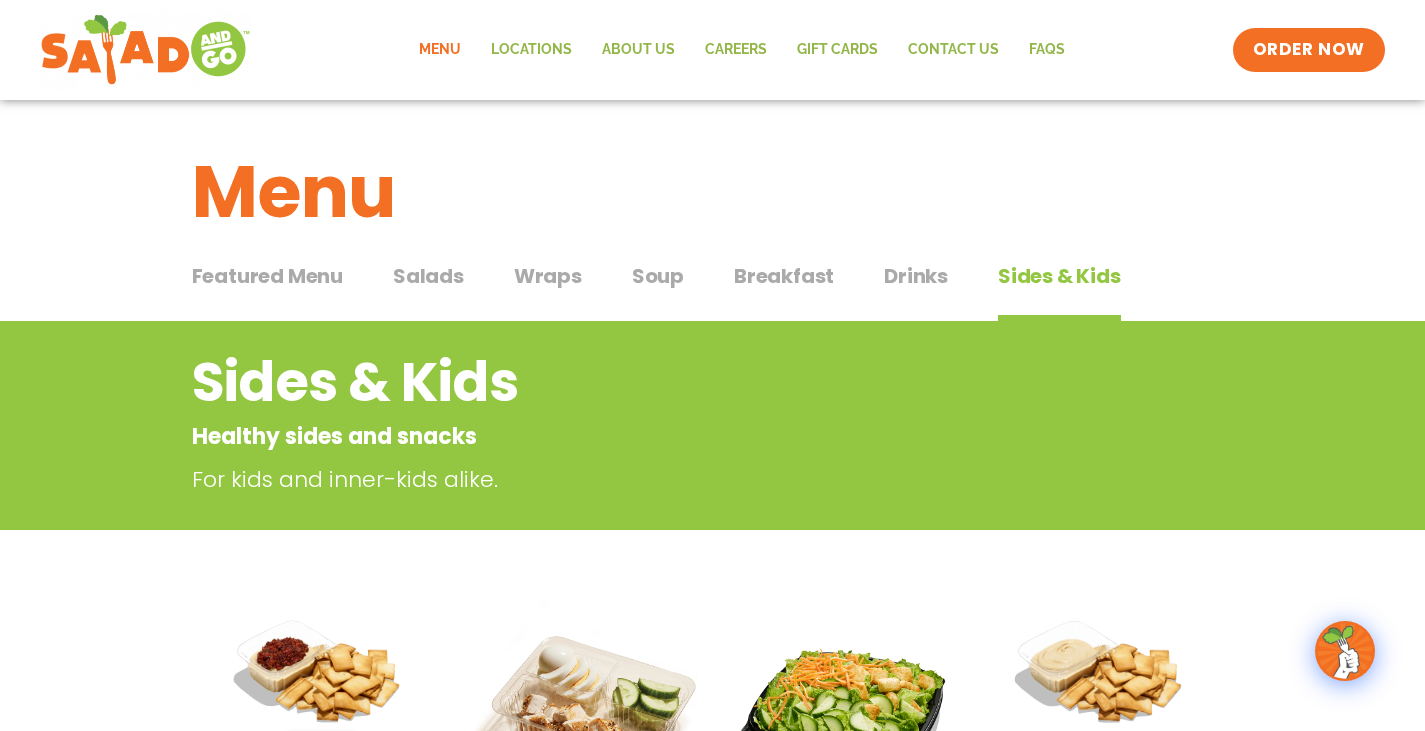 click on "Soup" at bounding box center (658, 276) 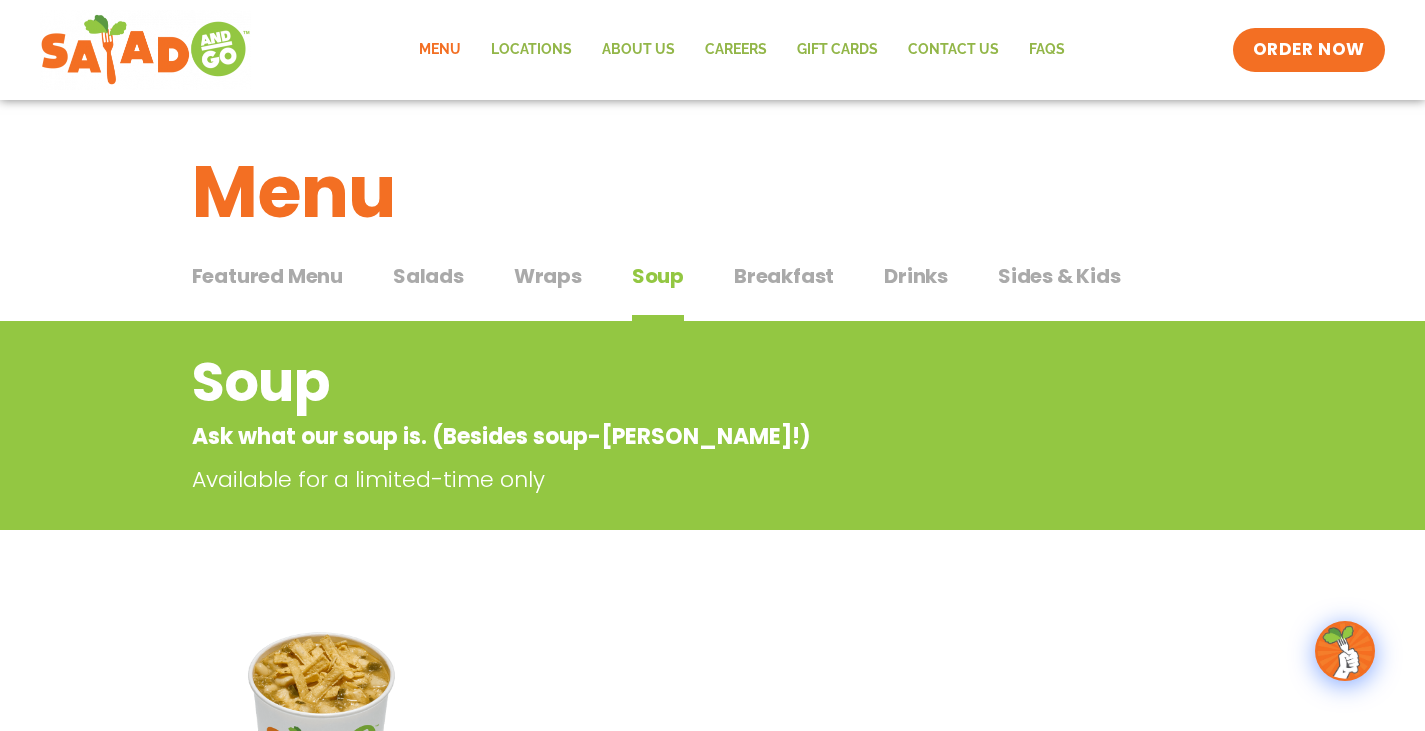 click on "Salads" at bounding box center (428, 276) 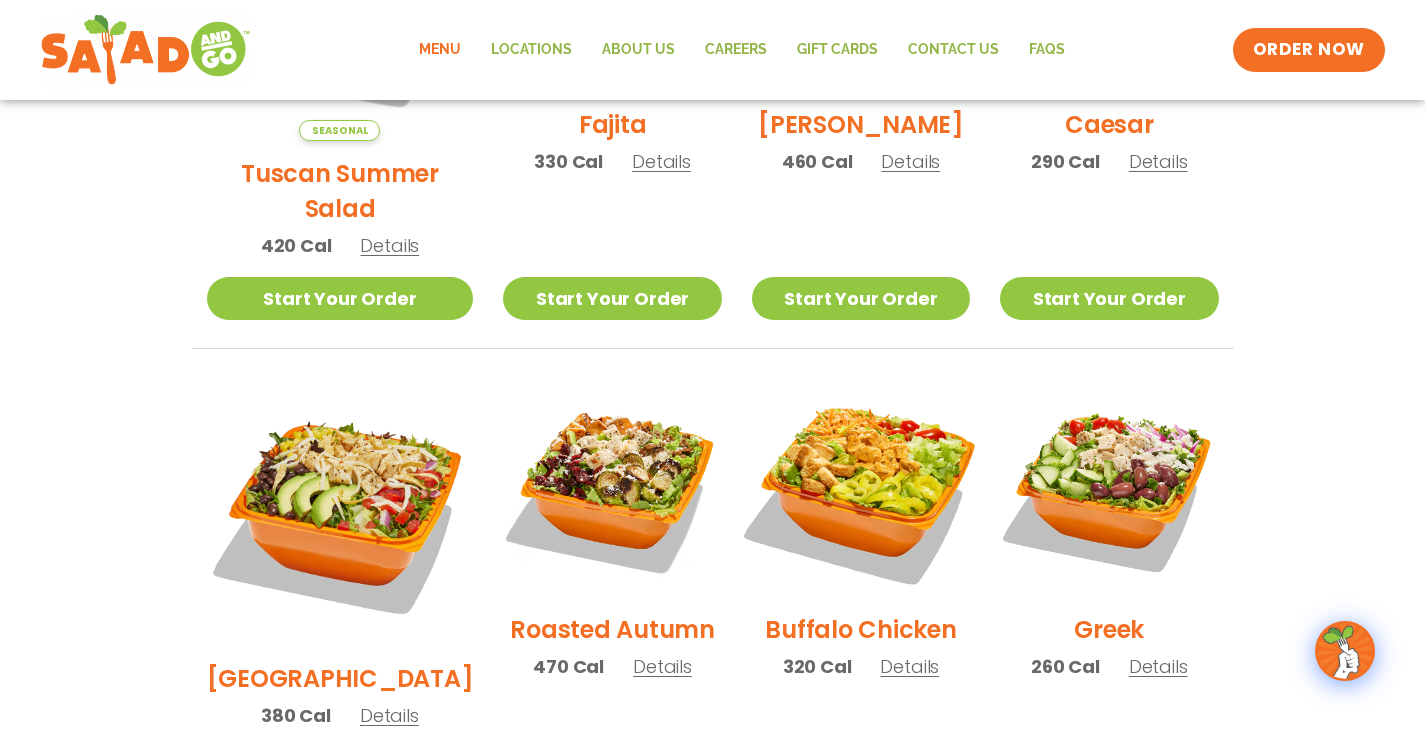scroll, scrollTop: 900, scrollLeft: 0, axis: vertical 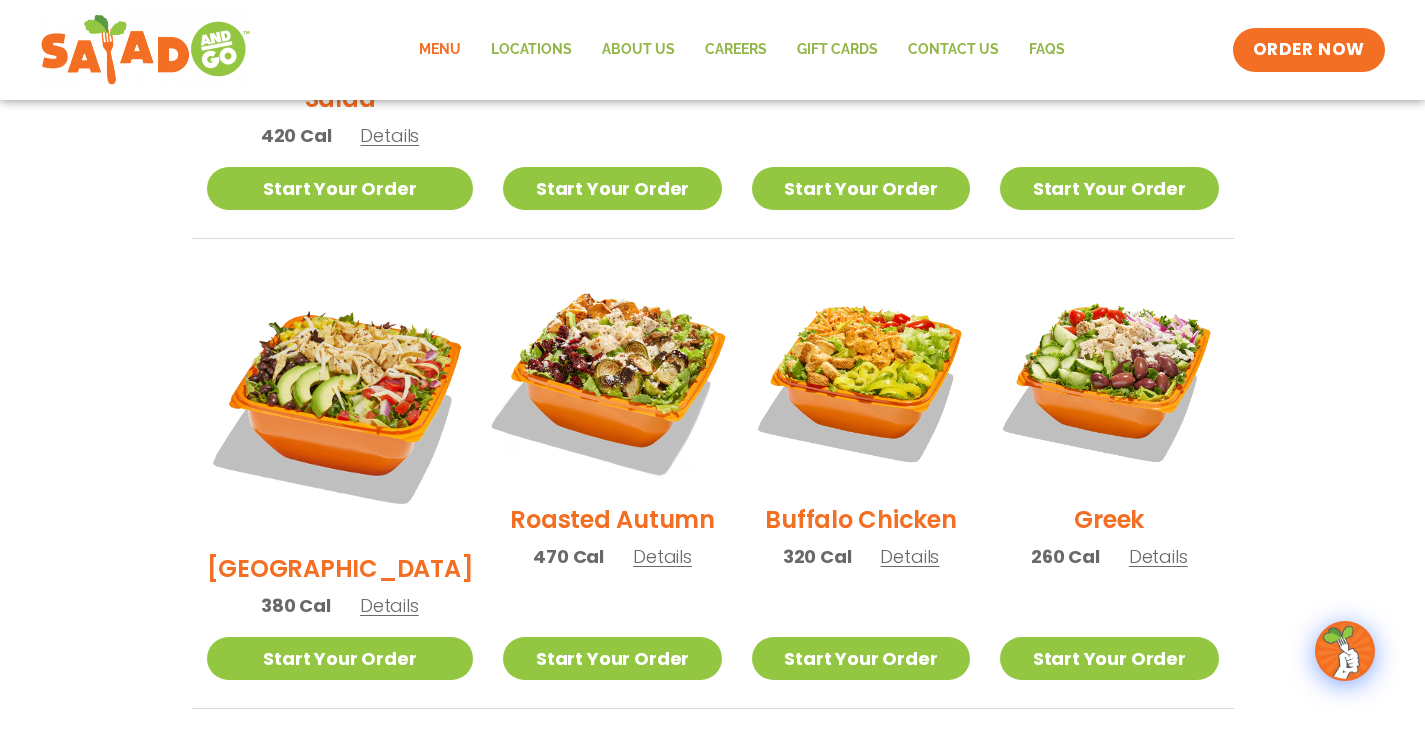 click at bounding box center [612, 378] 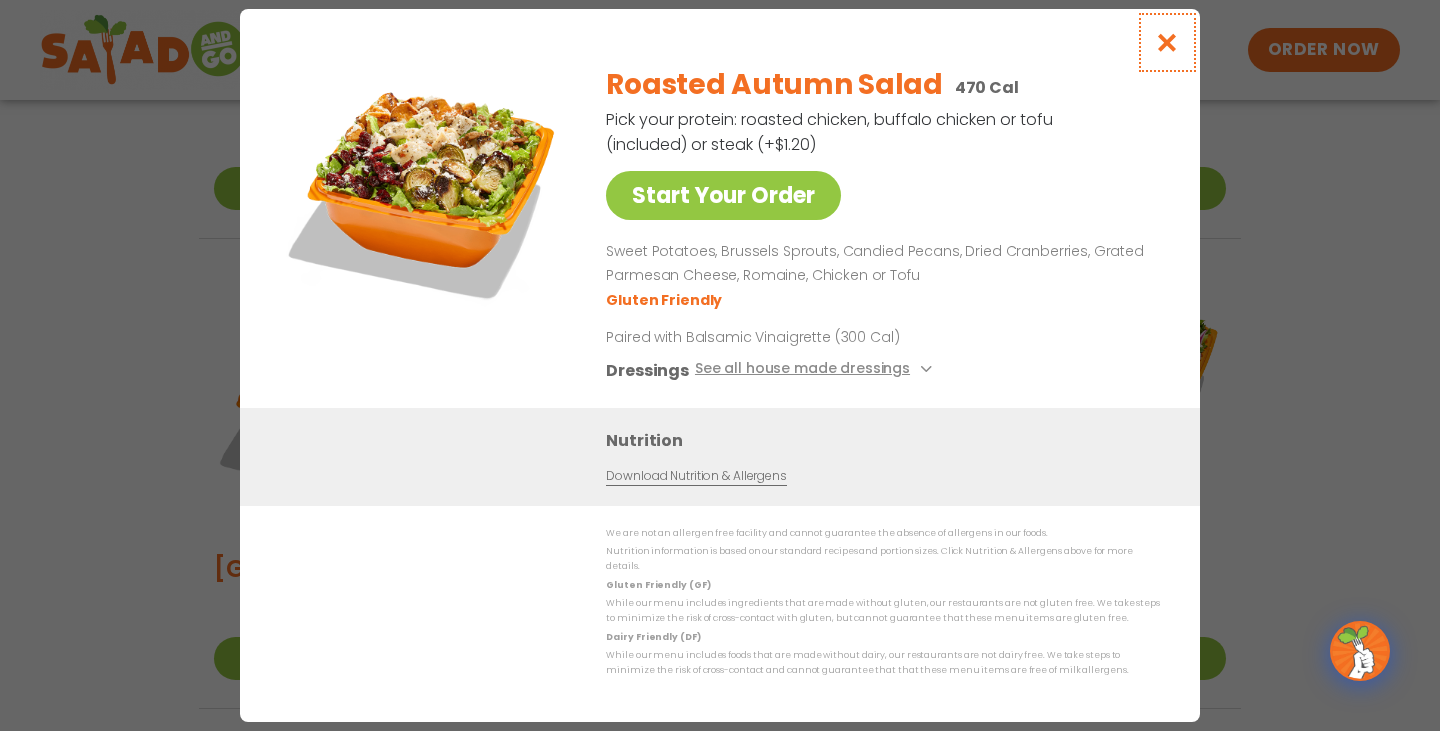 click at bounding box center (1167, 42) 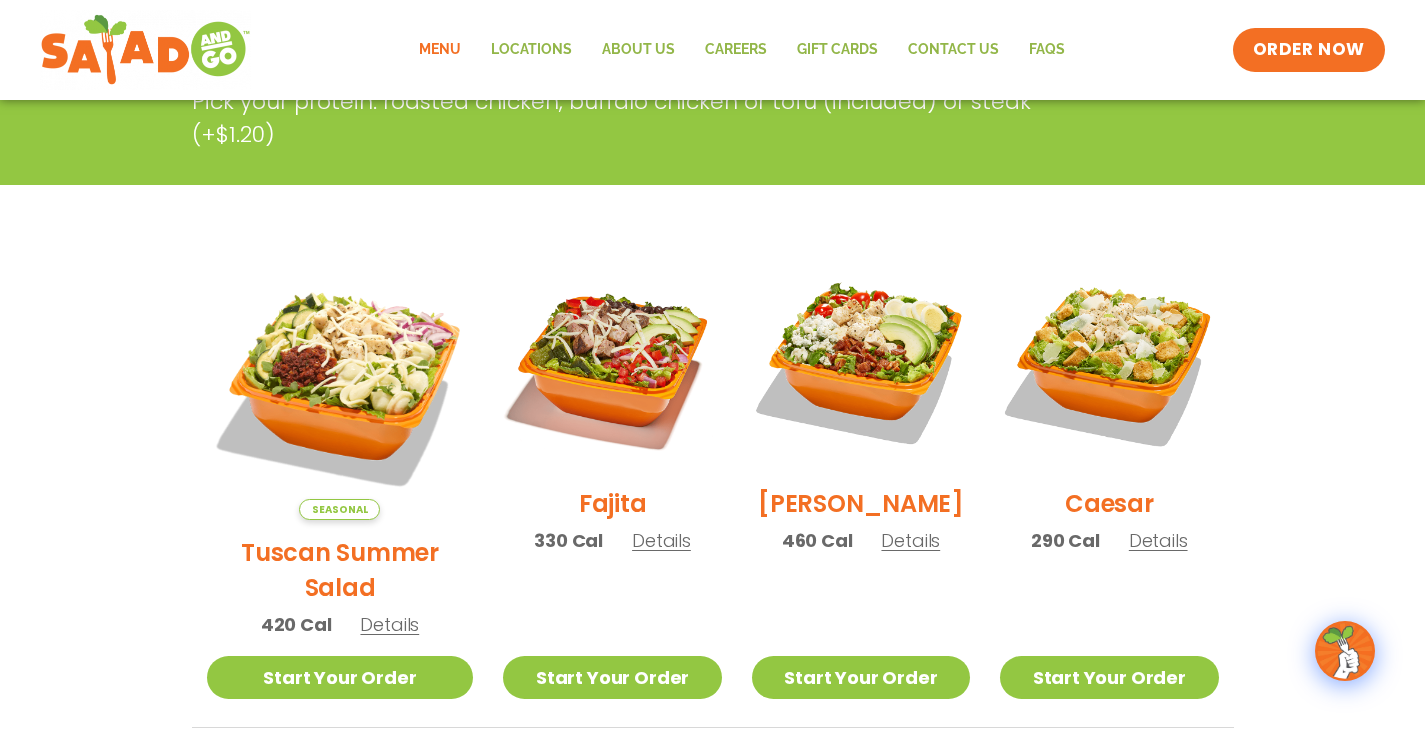 scroll, scrollTop: 400, scrollLeft: 0, axis: vertical 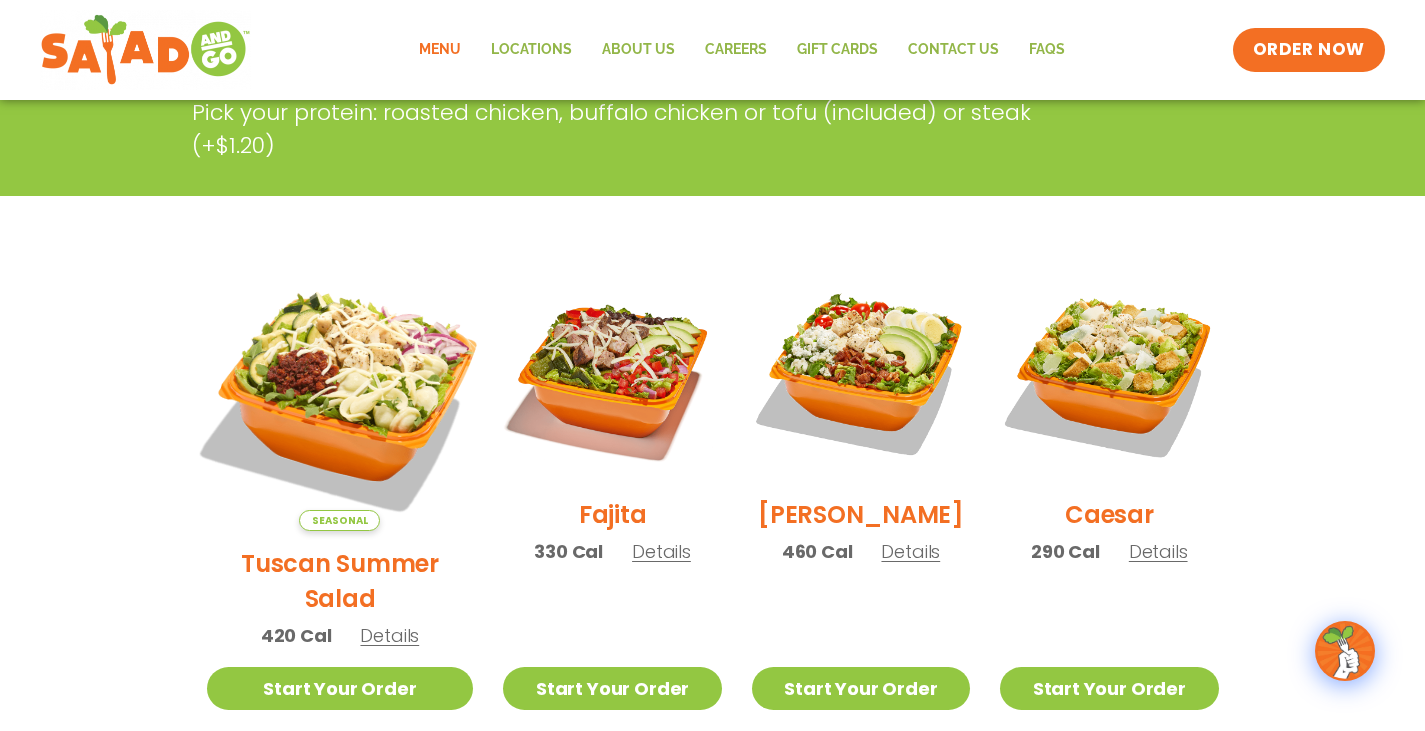 click at bounding box center [339, 397] 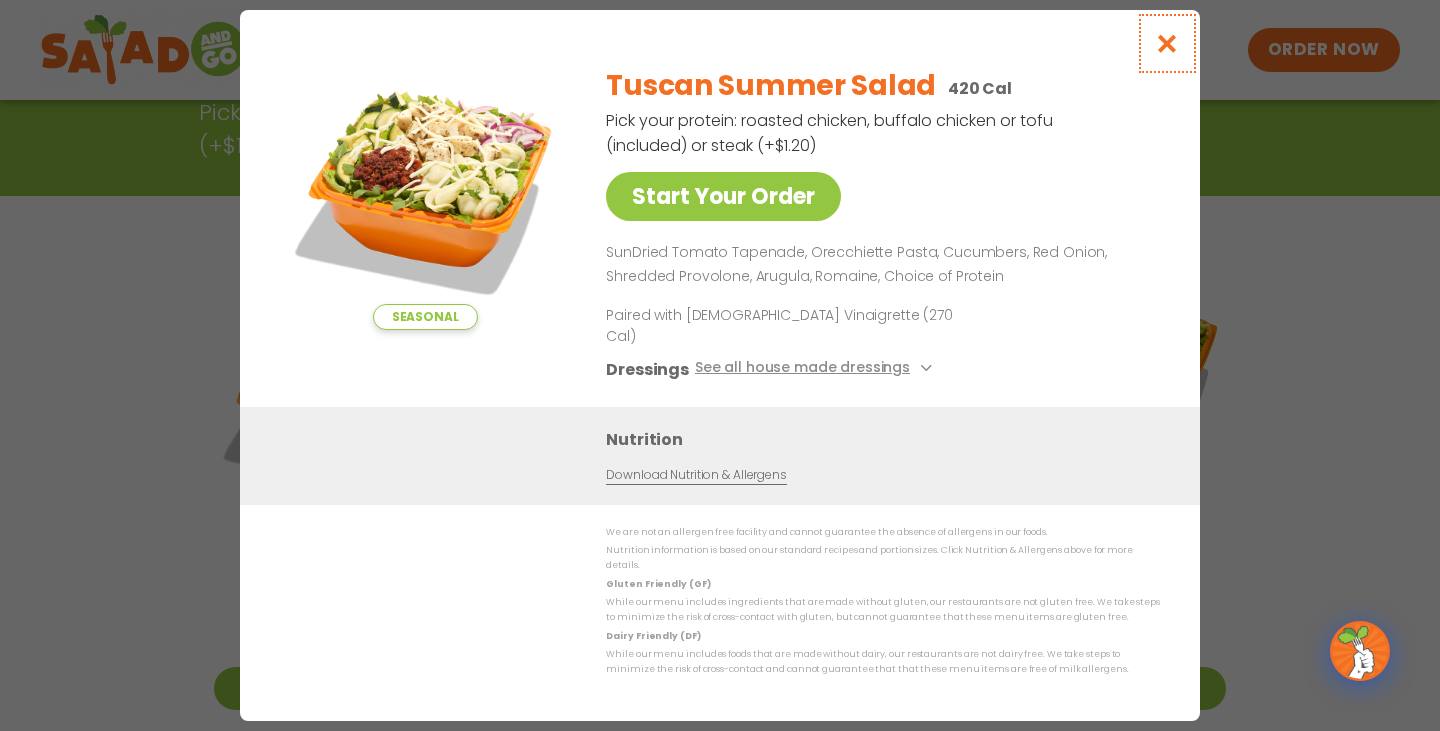click at bounding box center [1167, 43] 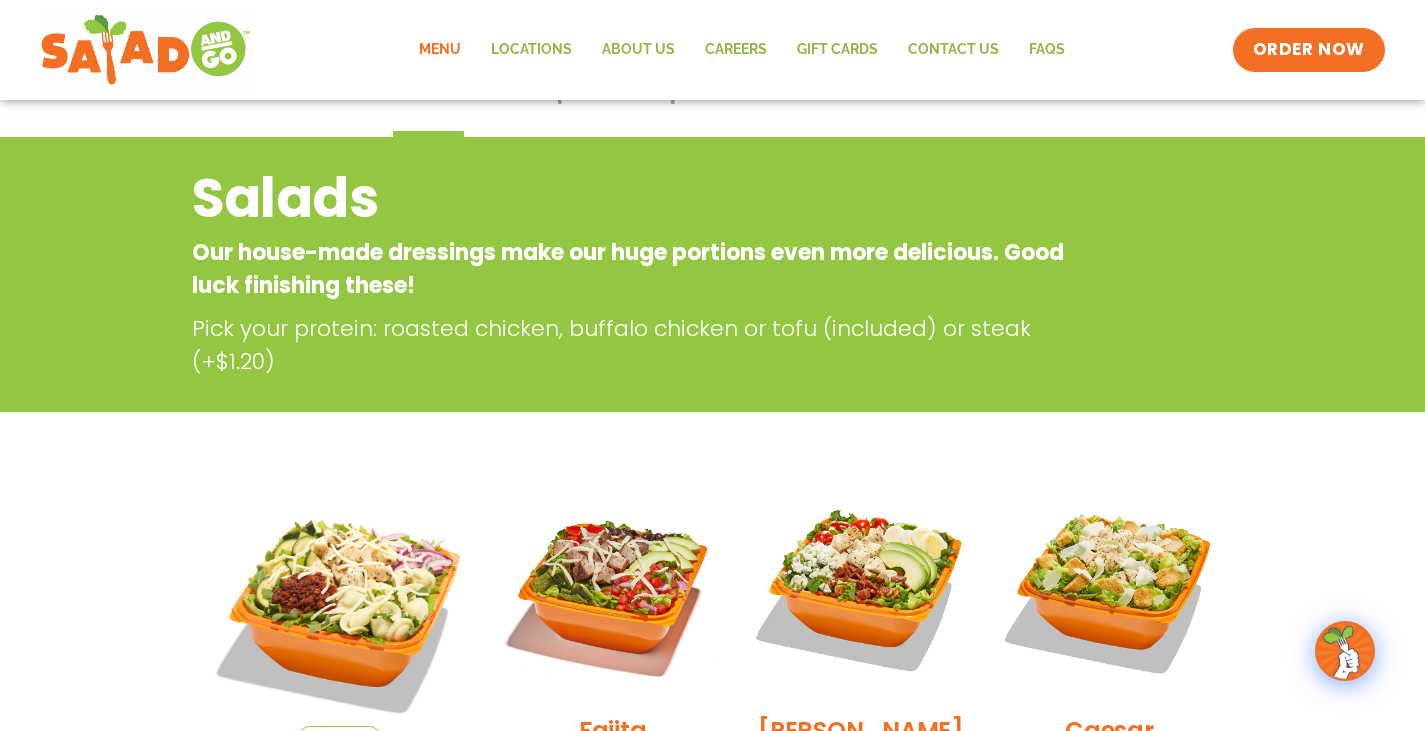 scroll, scrollTop: 0, scrollLeft: 0, axis: both 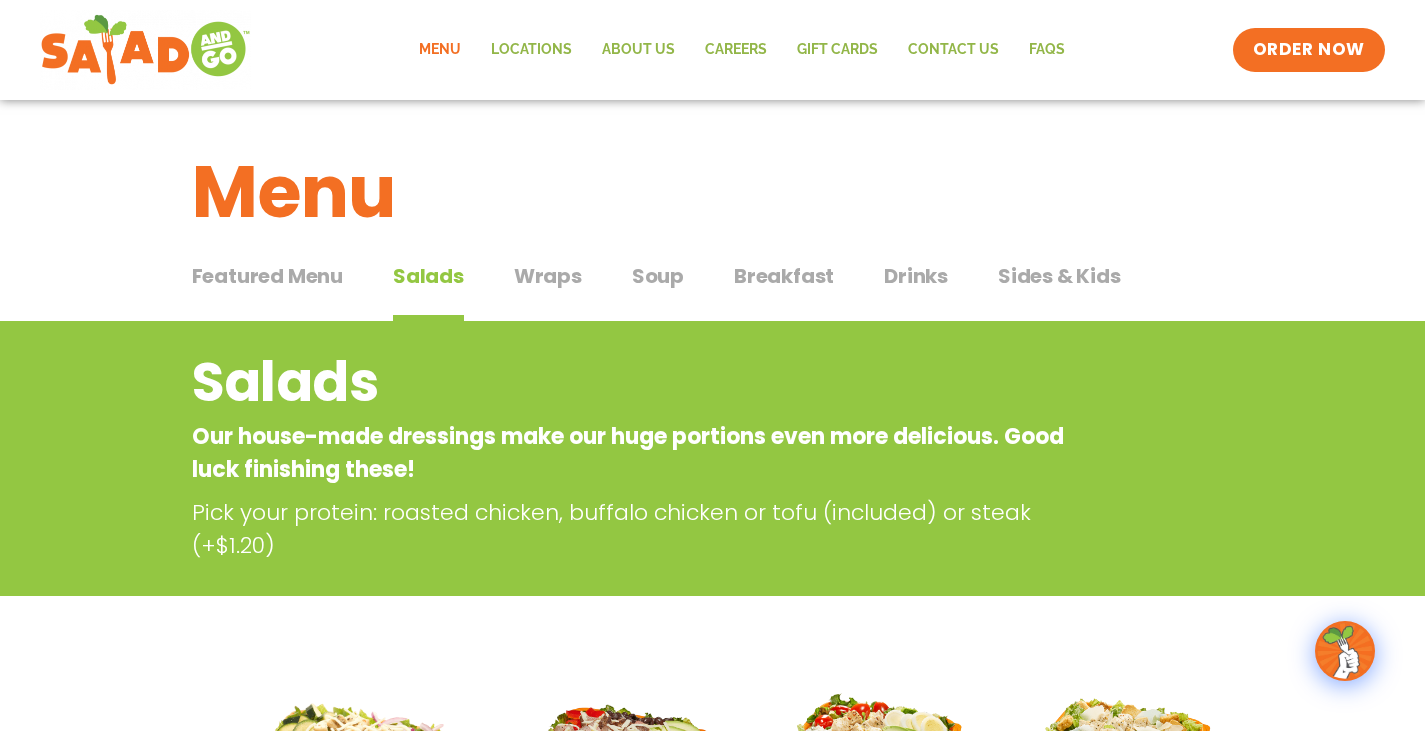 click on "Wraps" at bounding box center (548, 276) 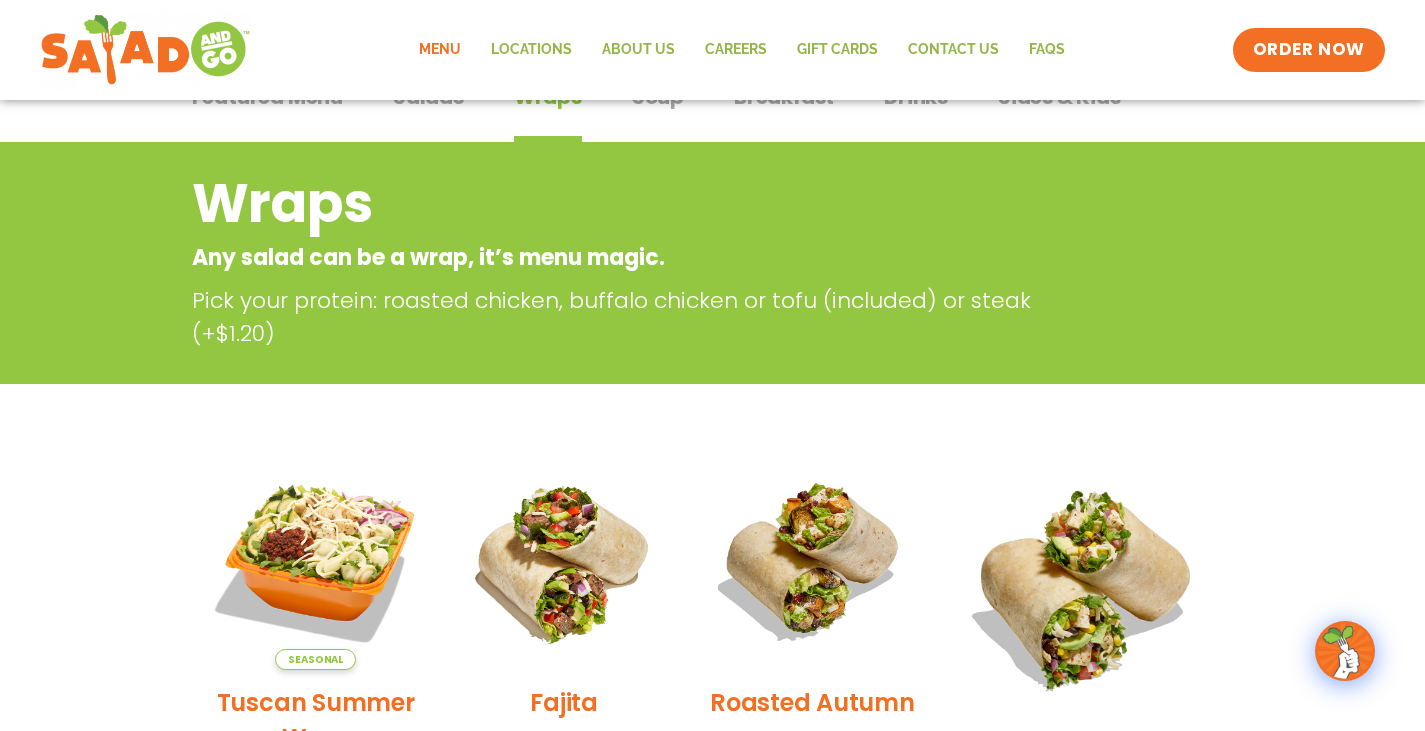 scroll, scrollTop: 0, scrollLeft: 0, axis: both 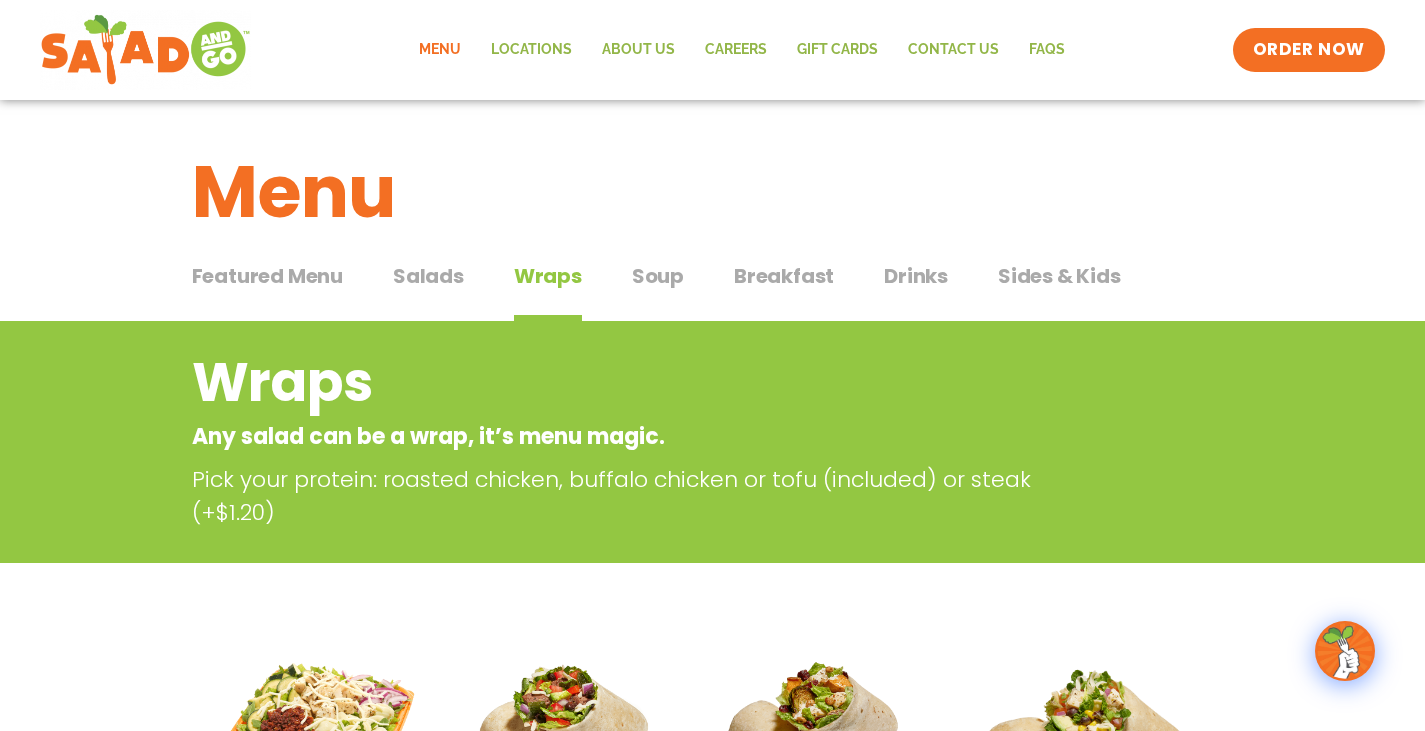 click on "Soup" at bounding box center (658, 276) 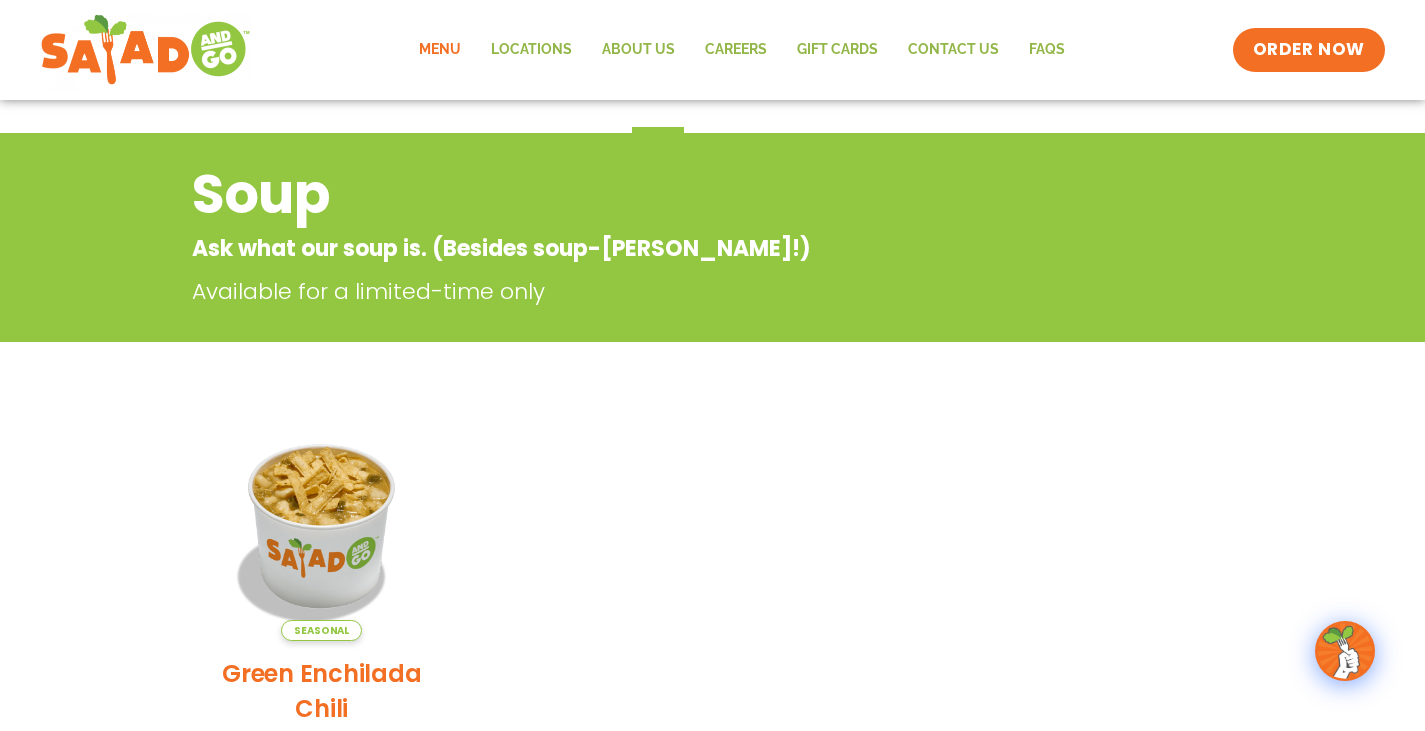 scroll, scrollTop: 100, scrollLeft: 0, axis: vertical 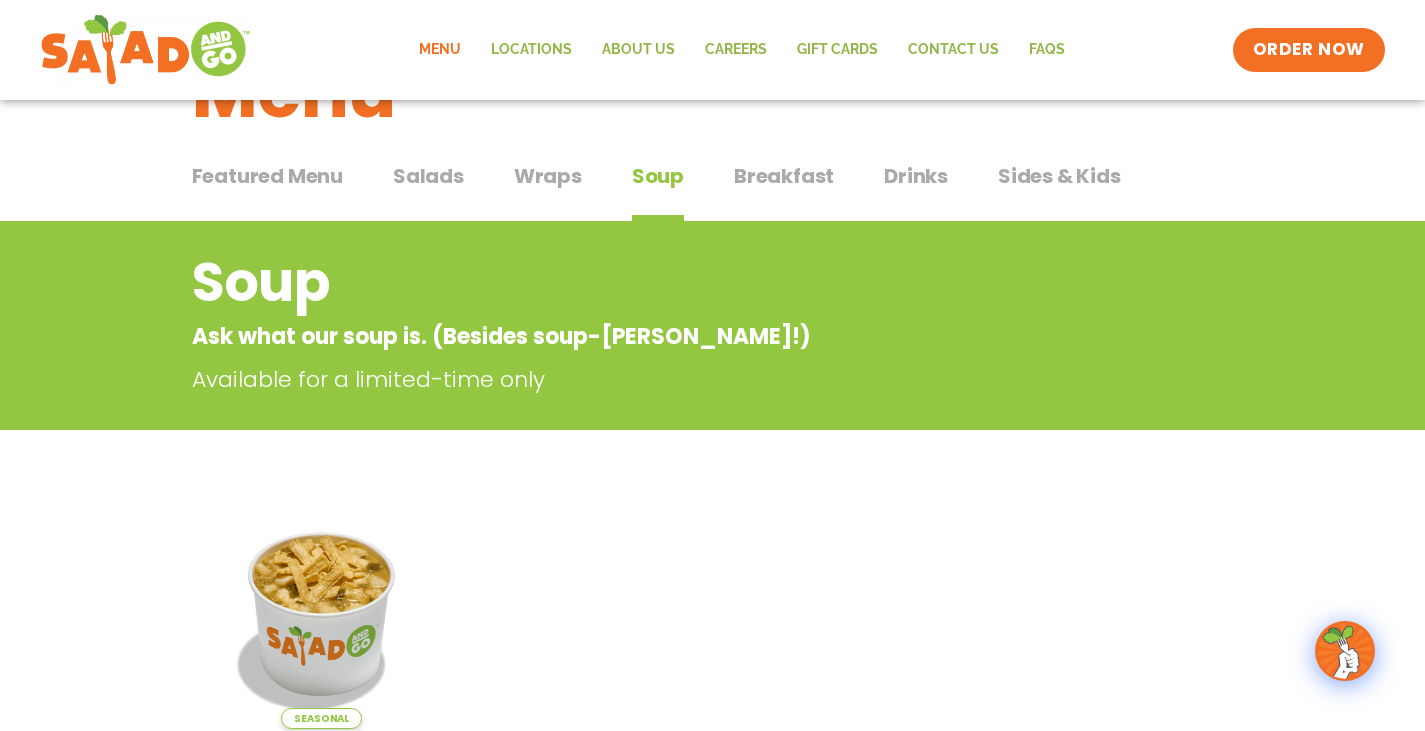 click on "Featured Menu   Featured Menu       Salads   Salads       Wraps   Wraps       Soup   Soup       Breakfast   Breakfast       Drinks   Drinks       Sides & Kids   Sides & Kids" at bounding box center (713, 188) 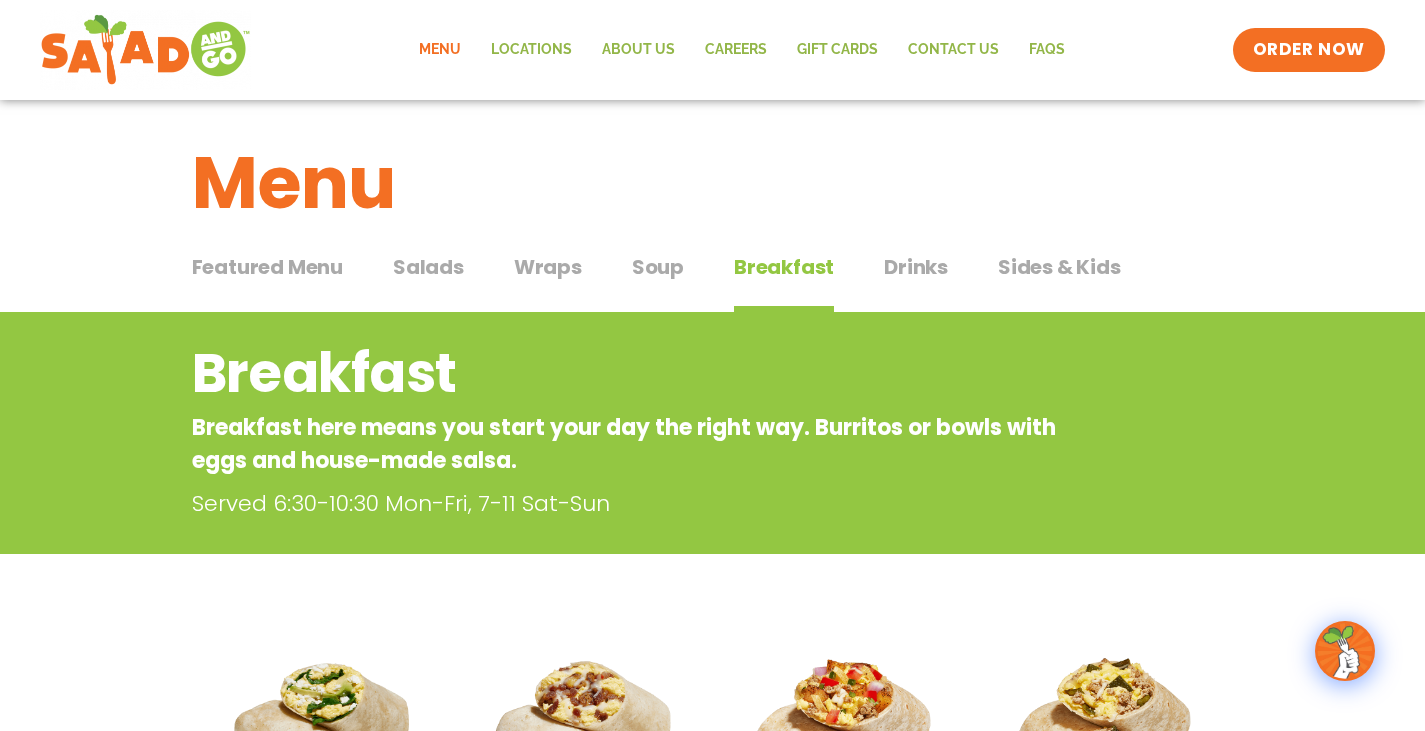 scroll, scrollTop: 0, scrollLeft: 0, axis: both 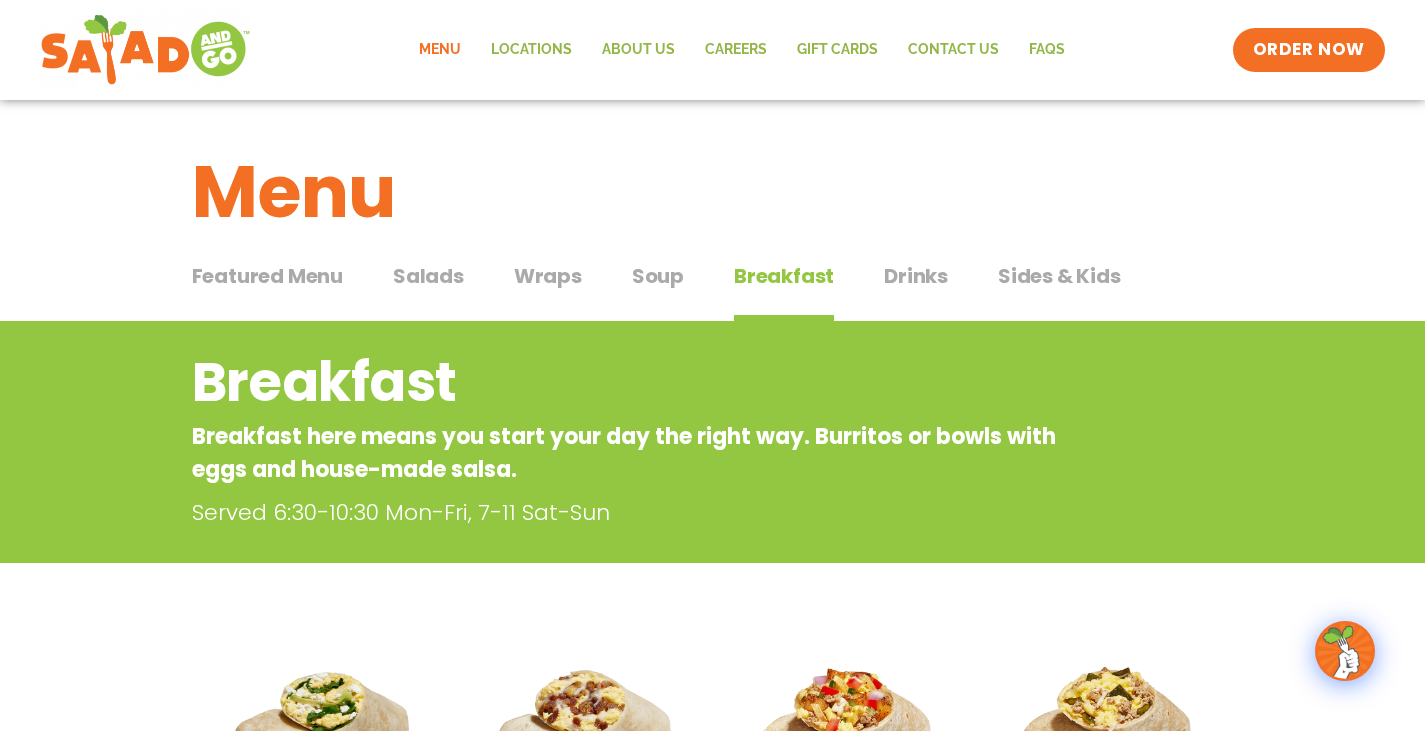 click on "Drinks" at bounding box center [916, 276] 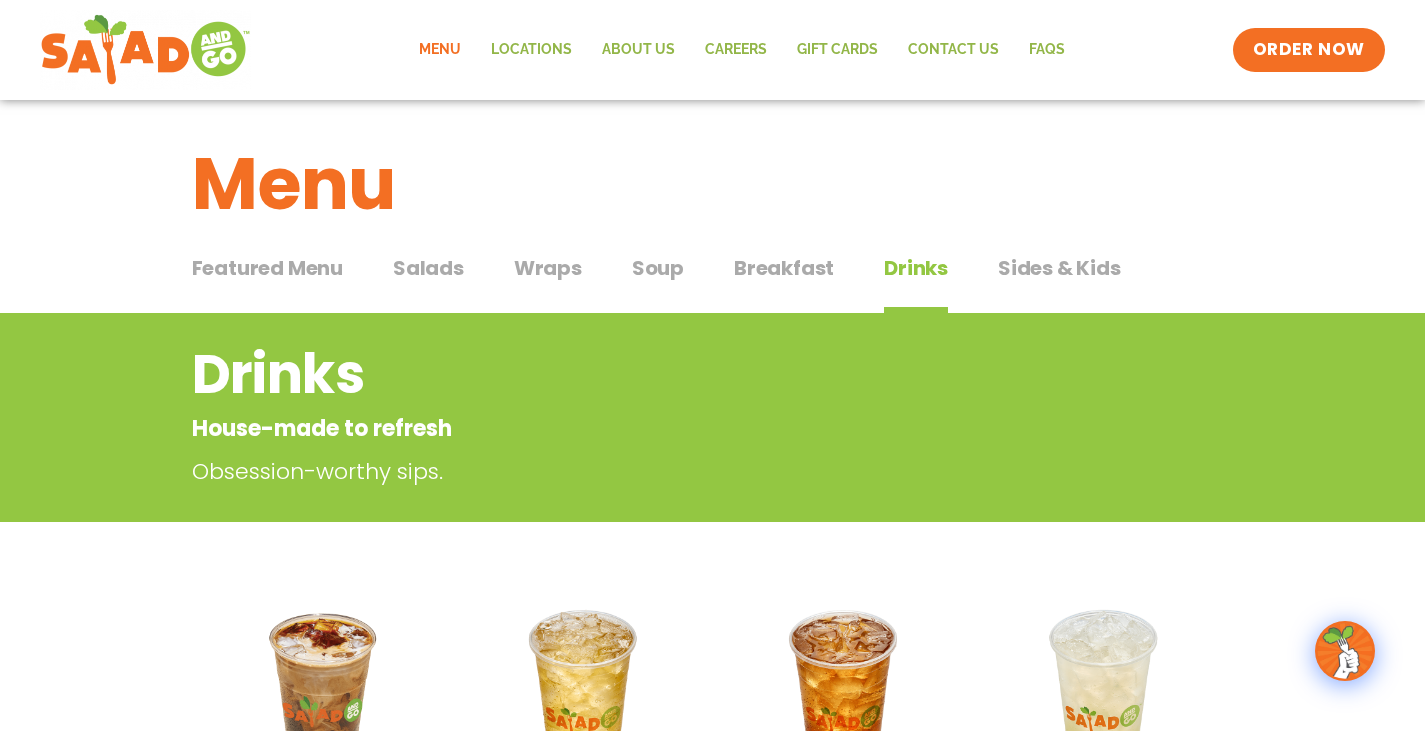 scroll, scrollTop: 0, scrollLeft: 0, axis: both 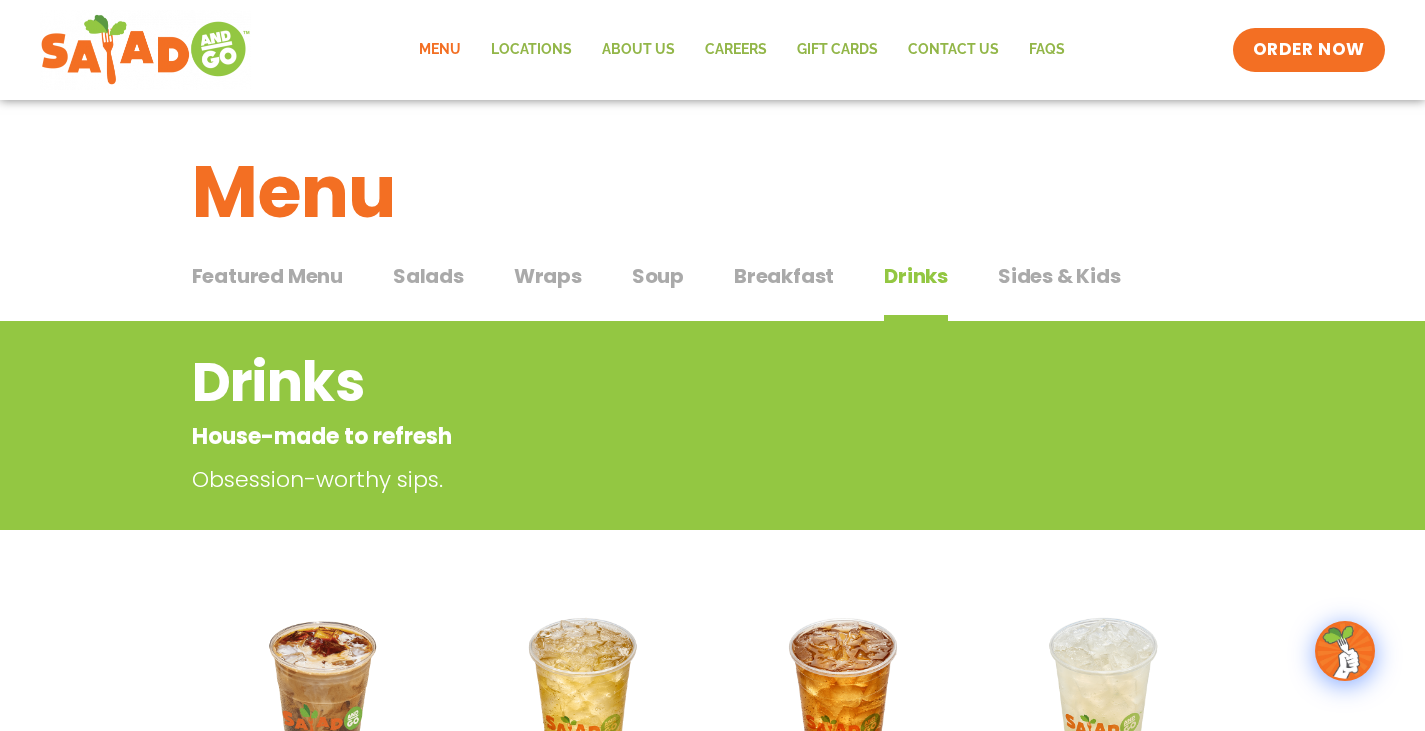 drag, startPoint x: 1020, startPoint y: 260, endPoint x: 1027, endPoint y: 270, distance: 12.206555 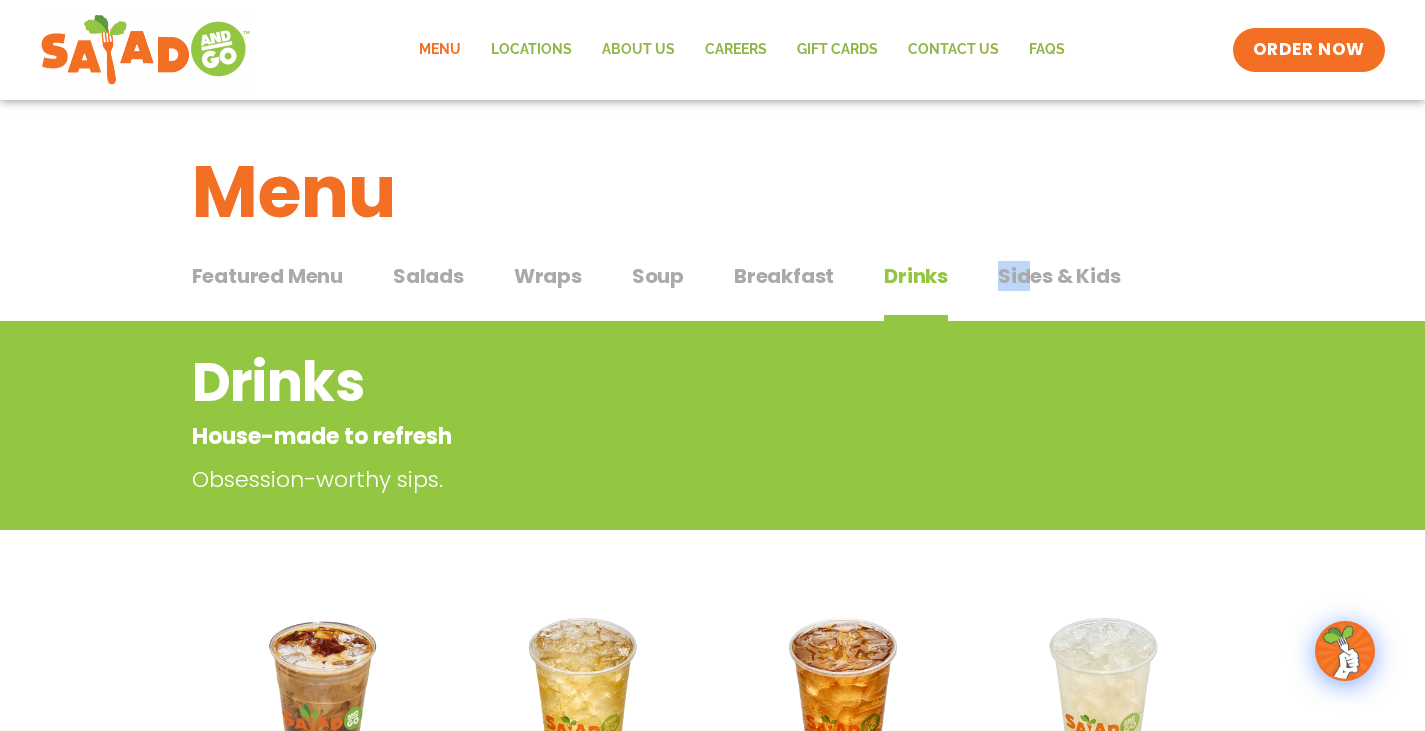 click on "Sides & Kids" at bounding box center (1059, 276) 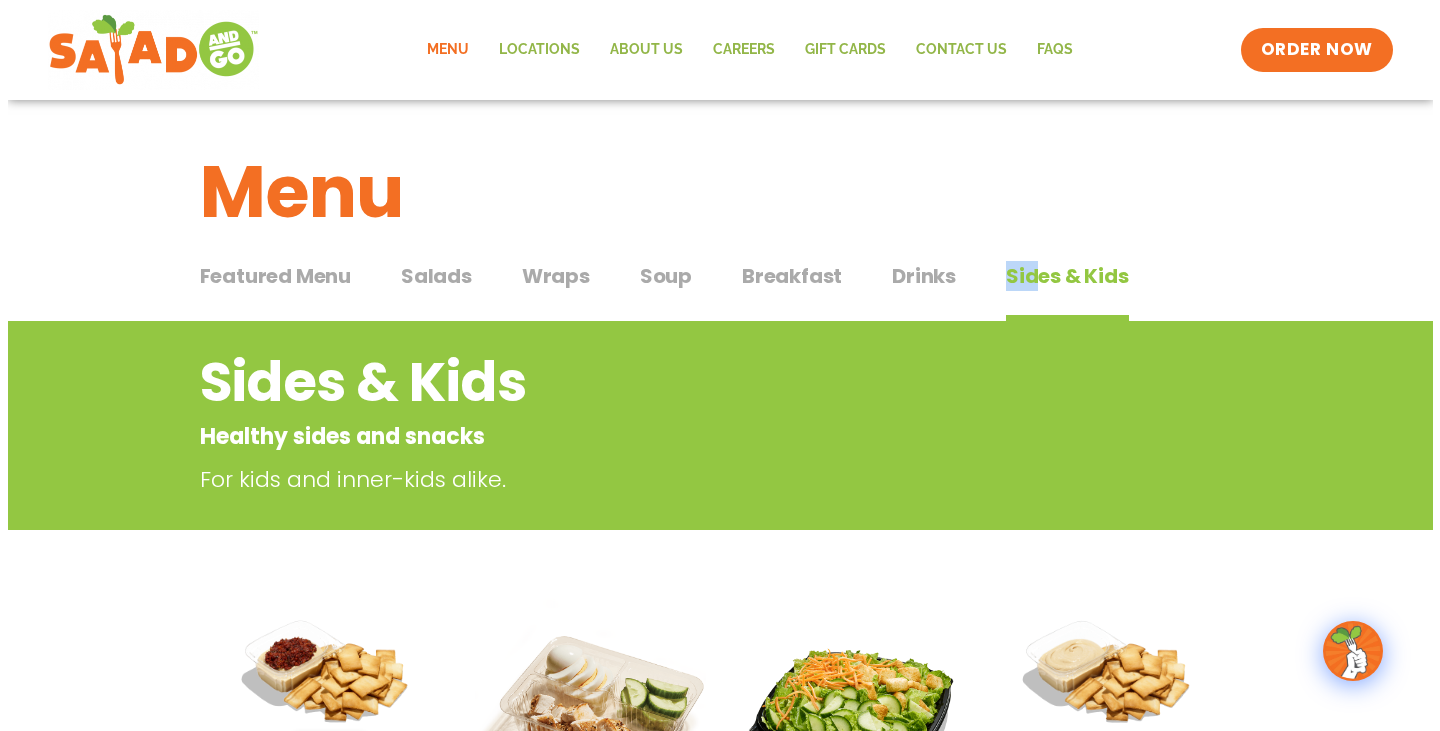 scroll, scrollTop: 500, scrollLeft: 0, axis: vertical 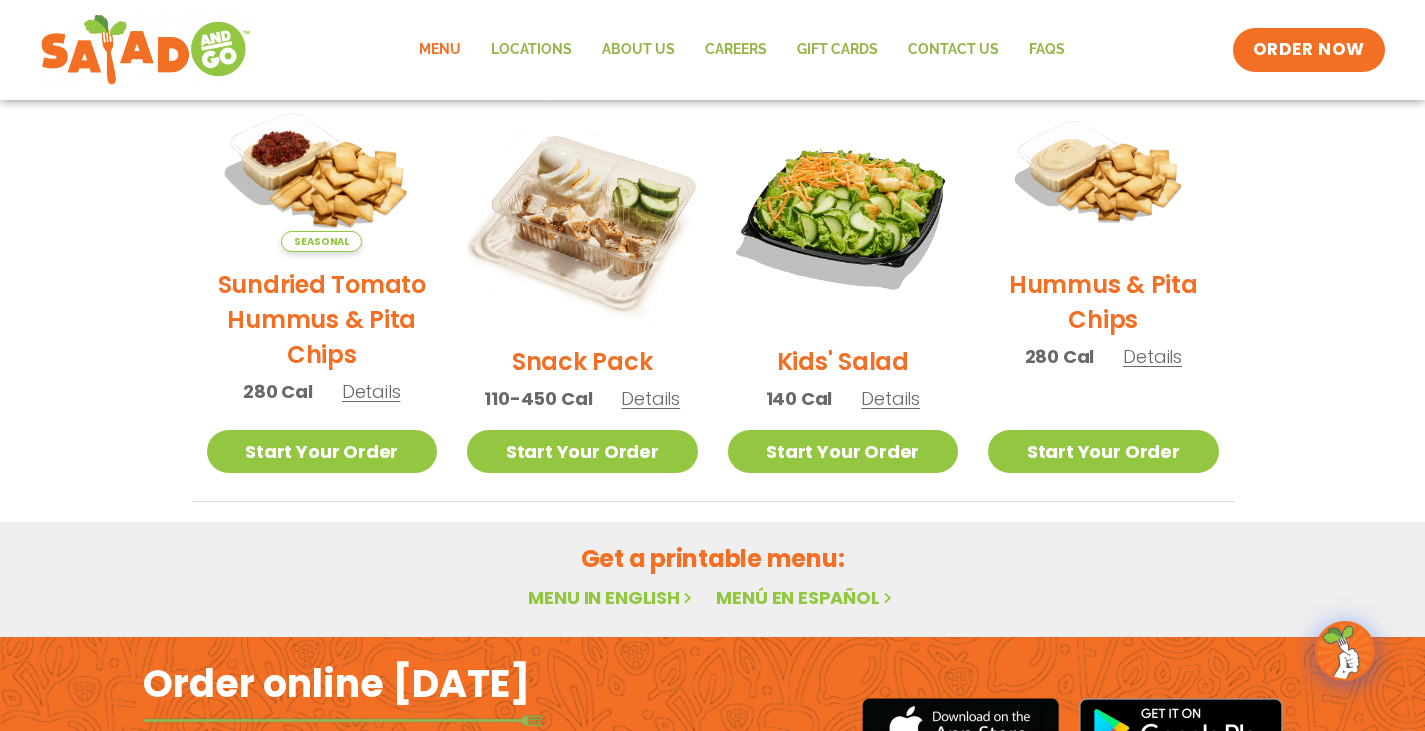 click at bounding box center (321, 175) 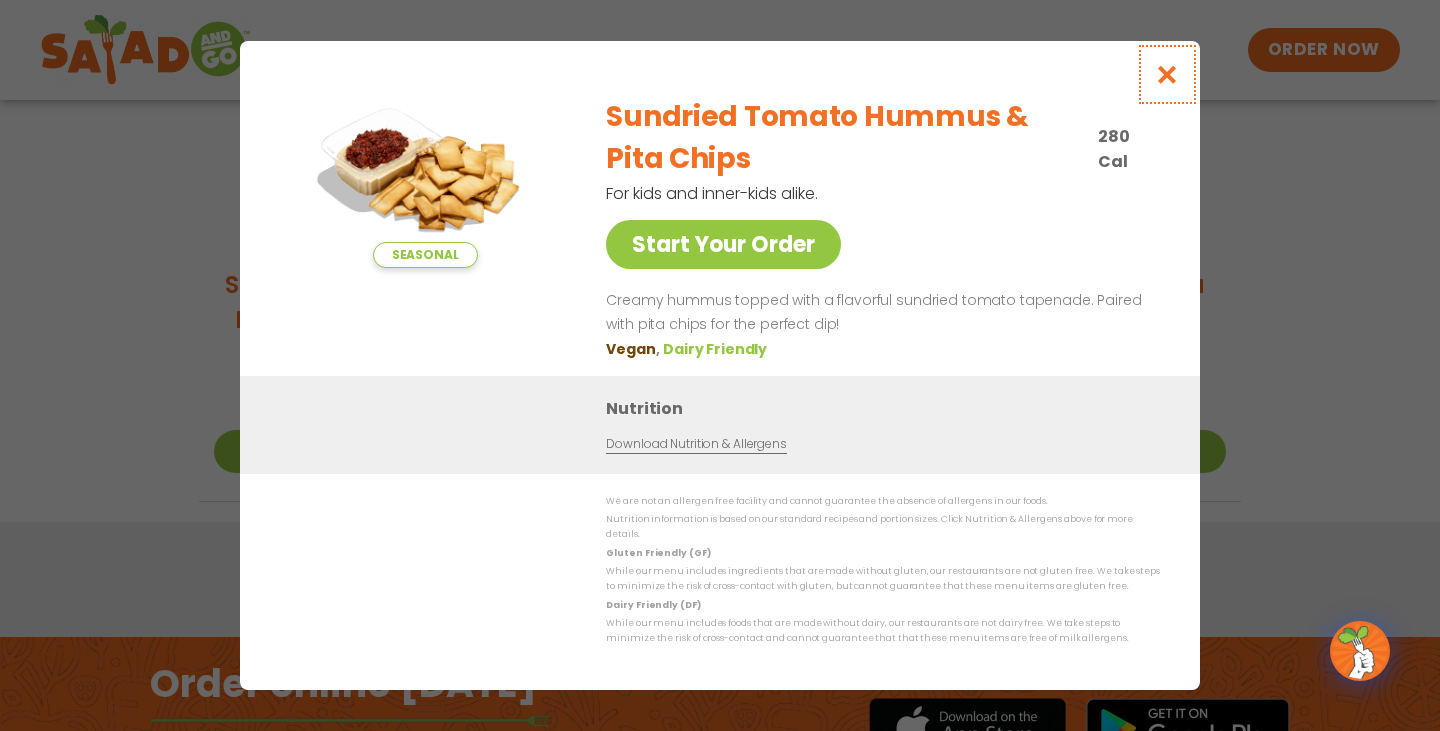 click at bounding box center (1167, 74) 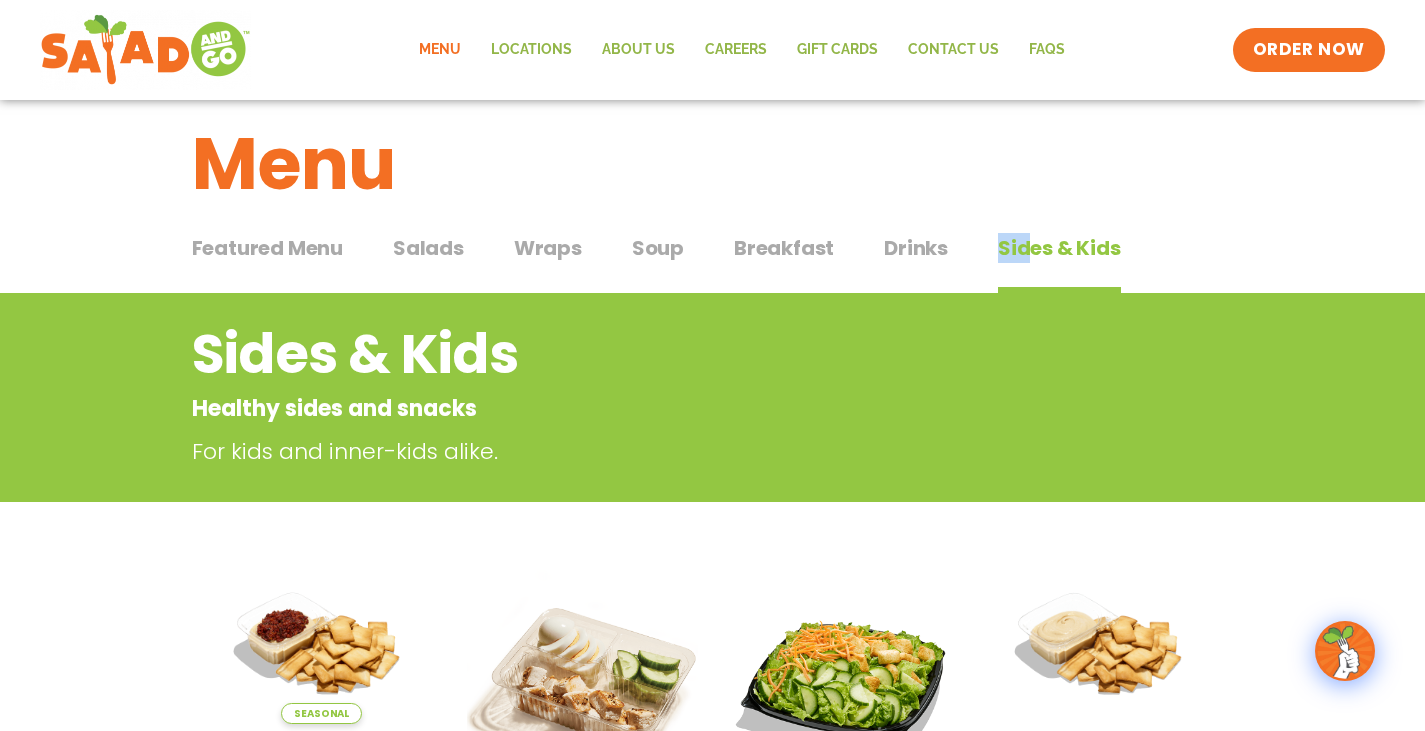 scroll, scrollTop: 21, scrollLeft: 0, axis: vertical 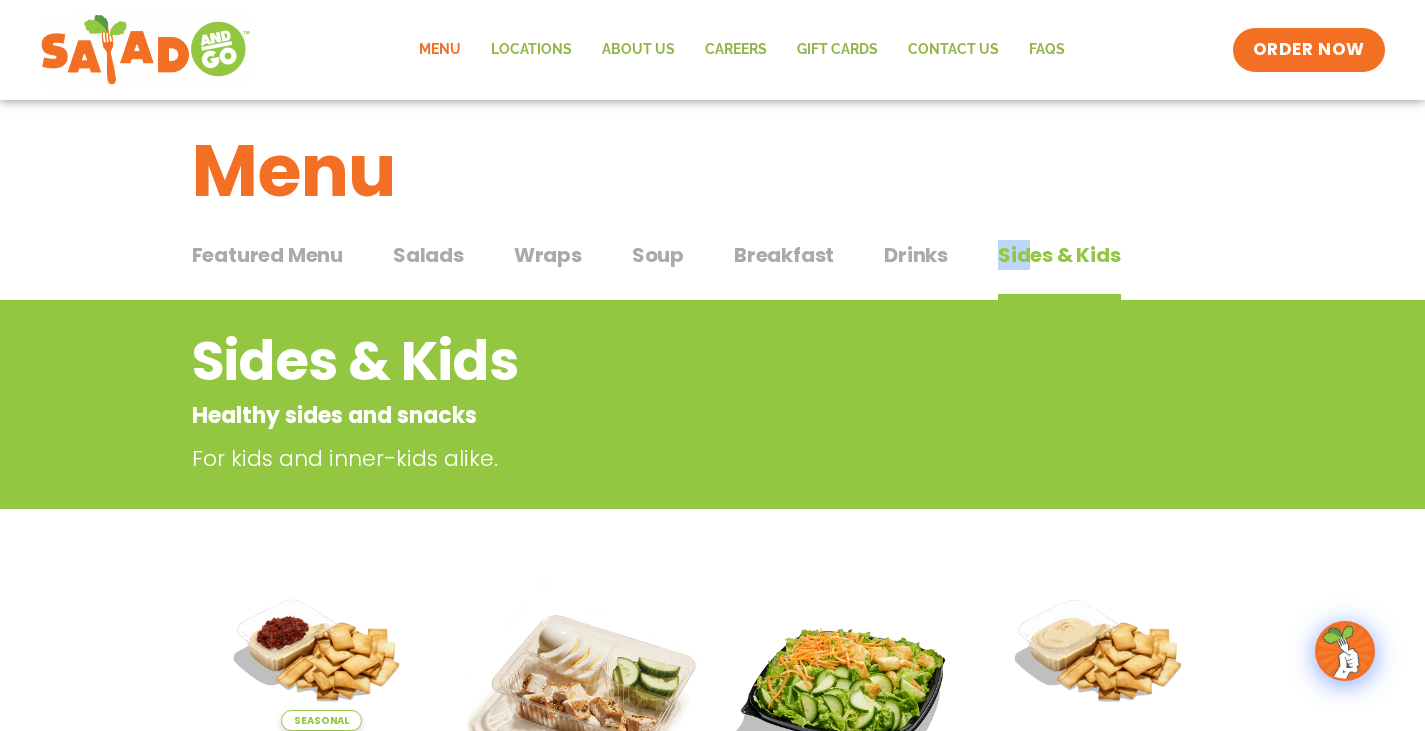 click on "Salads" at bounding box center [428, 255] 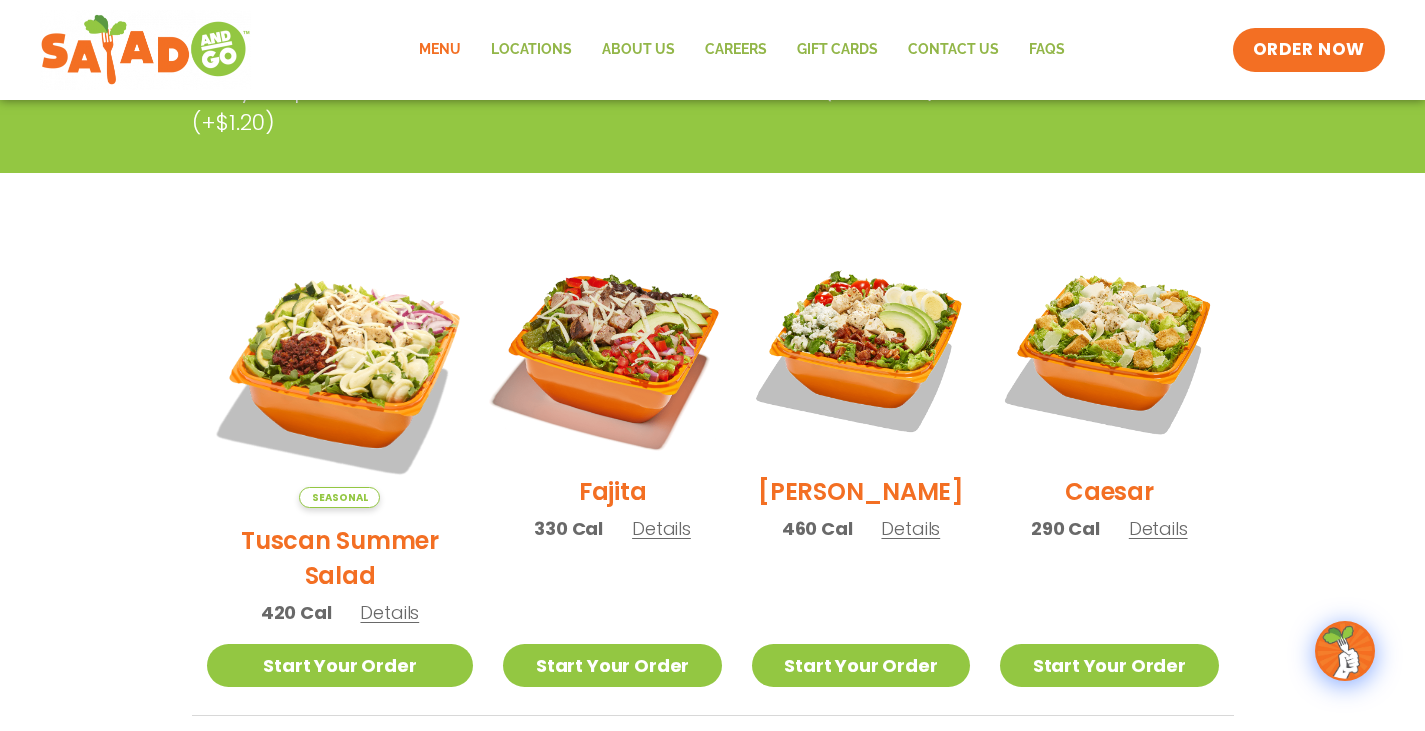 scroll, scrollTop: 421, scrollLeft: 0, axis: vertical 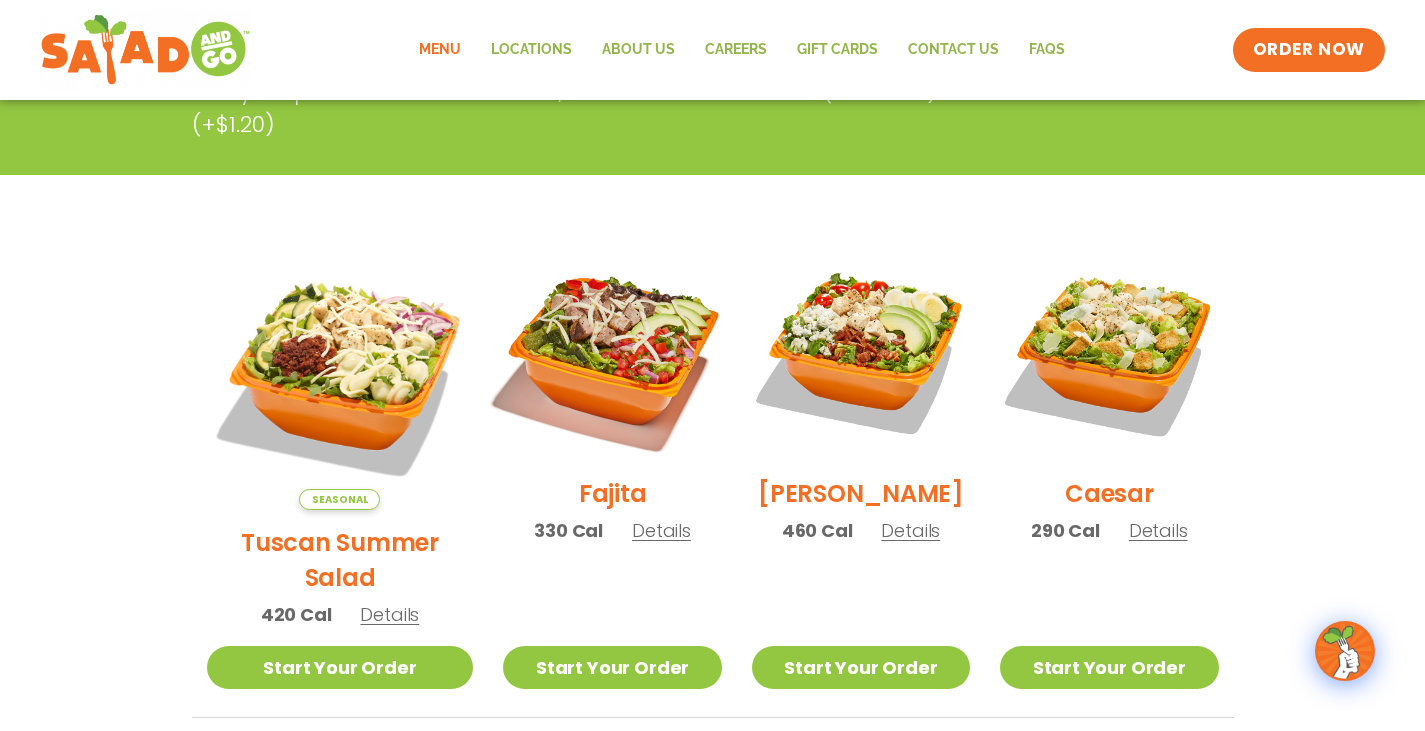 click at bounding box center (612, 352) 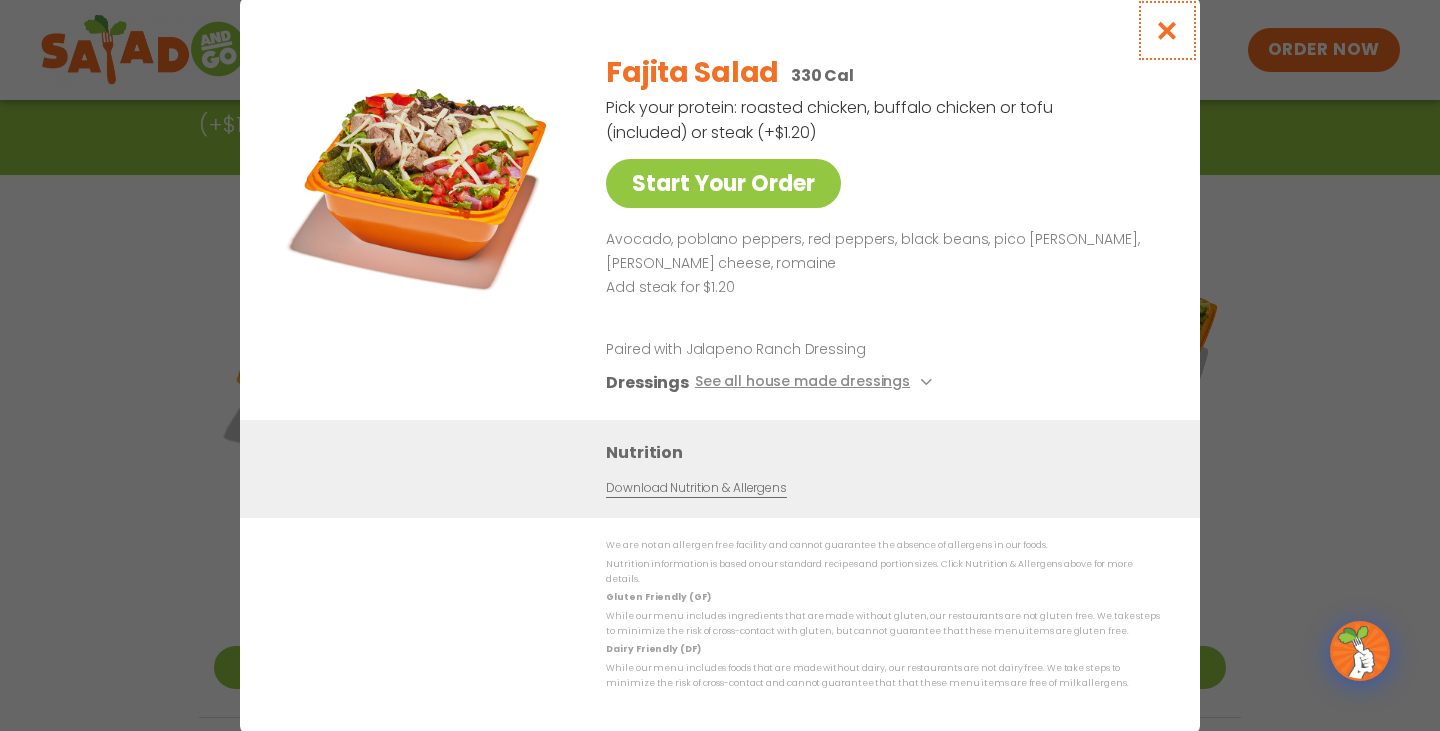 click at bounding box center (1167, 30) 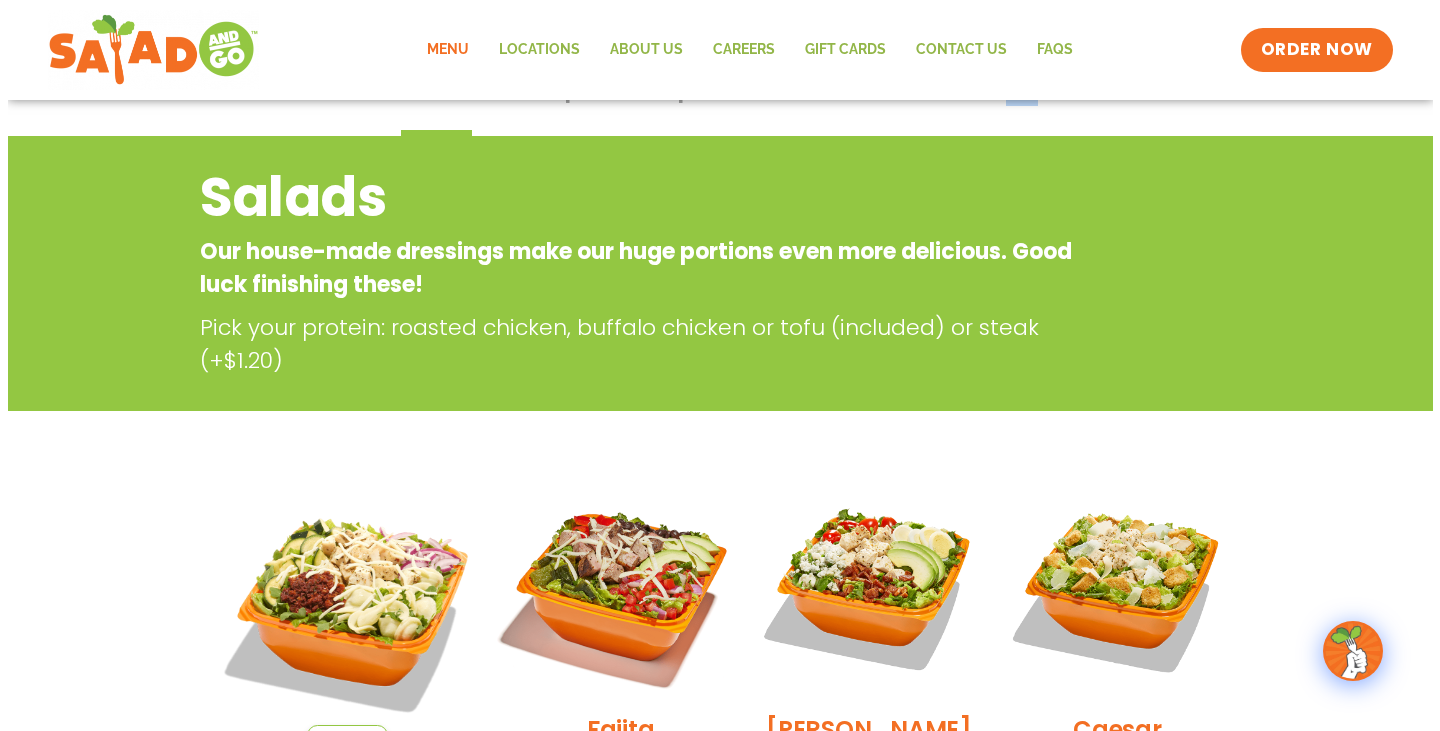 scroll, scrollTop: 200, scrollLeft: 0, axis: vertical 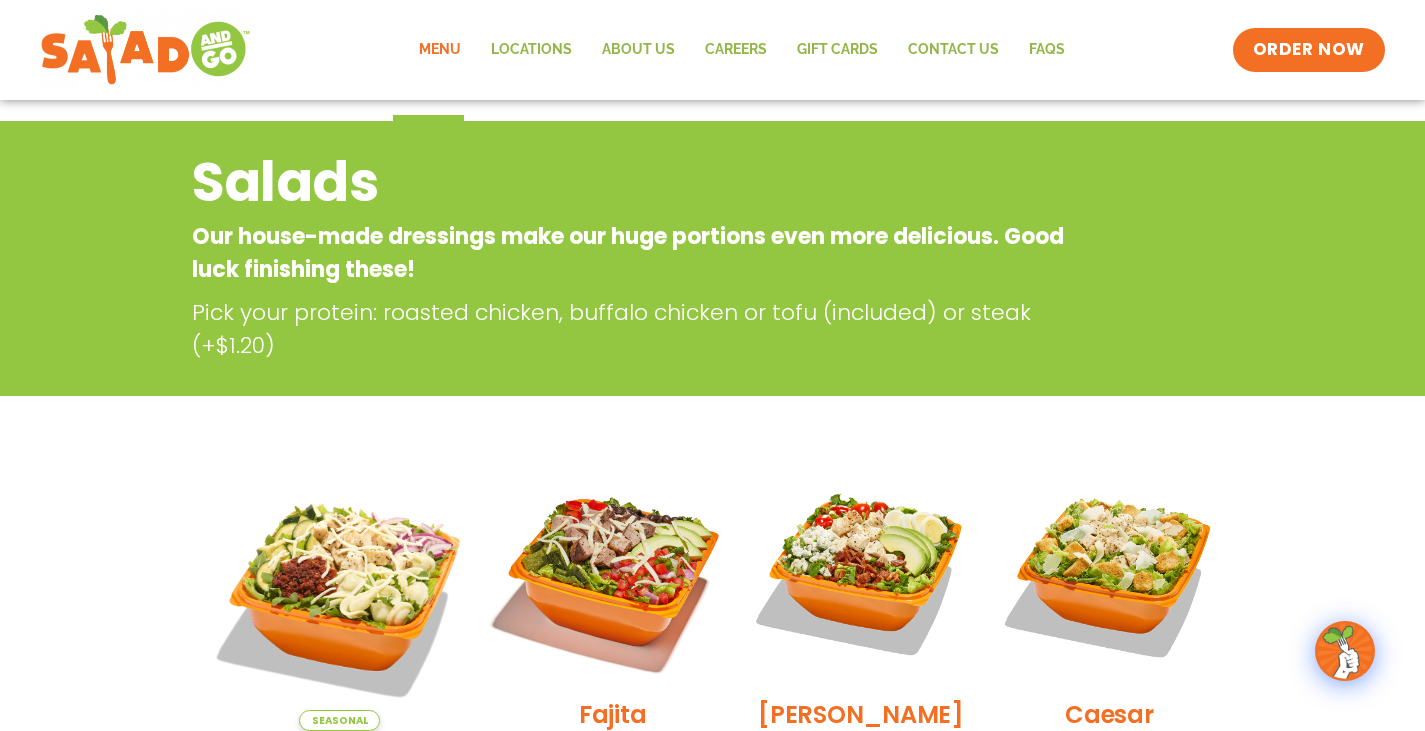 click at bounding box center [612, 573] 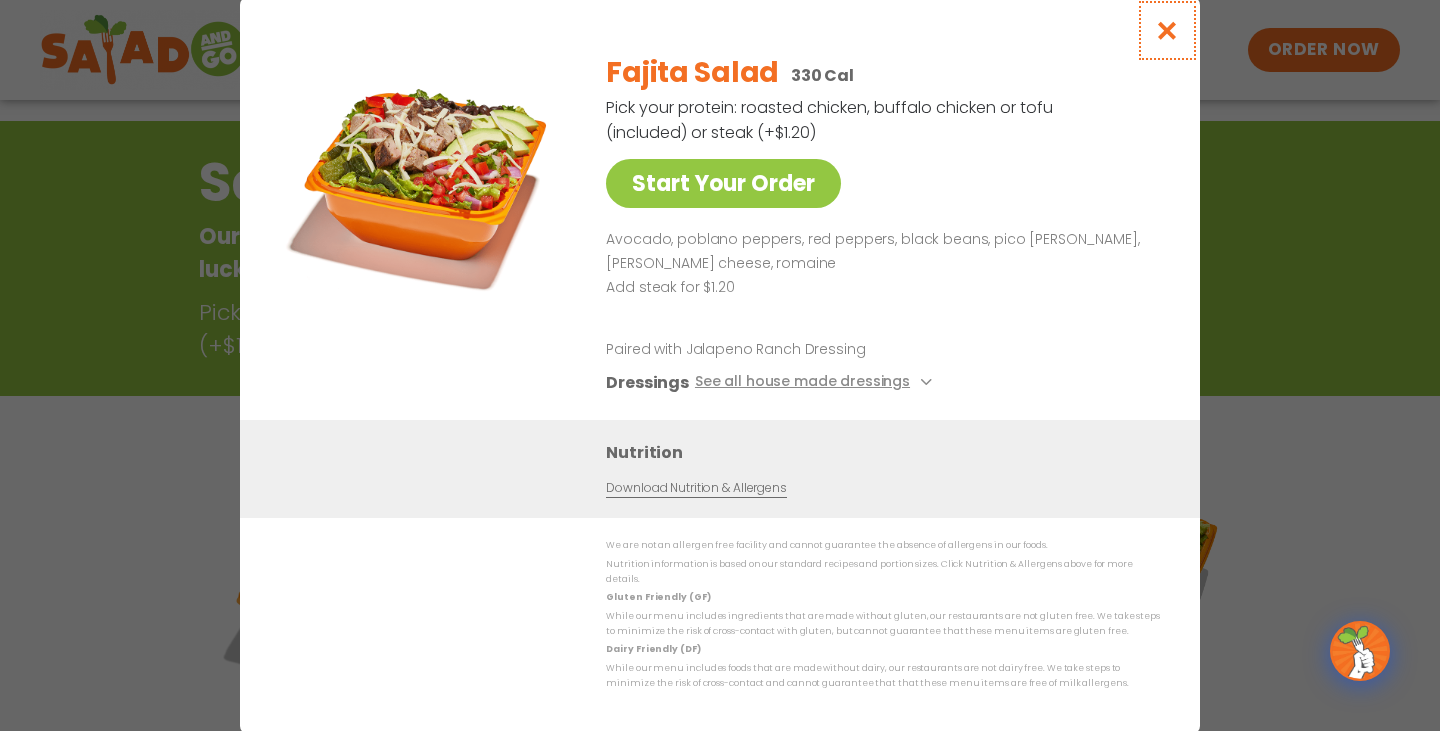 click at bounding box center (1167, 30) 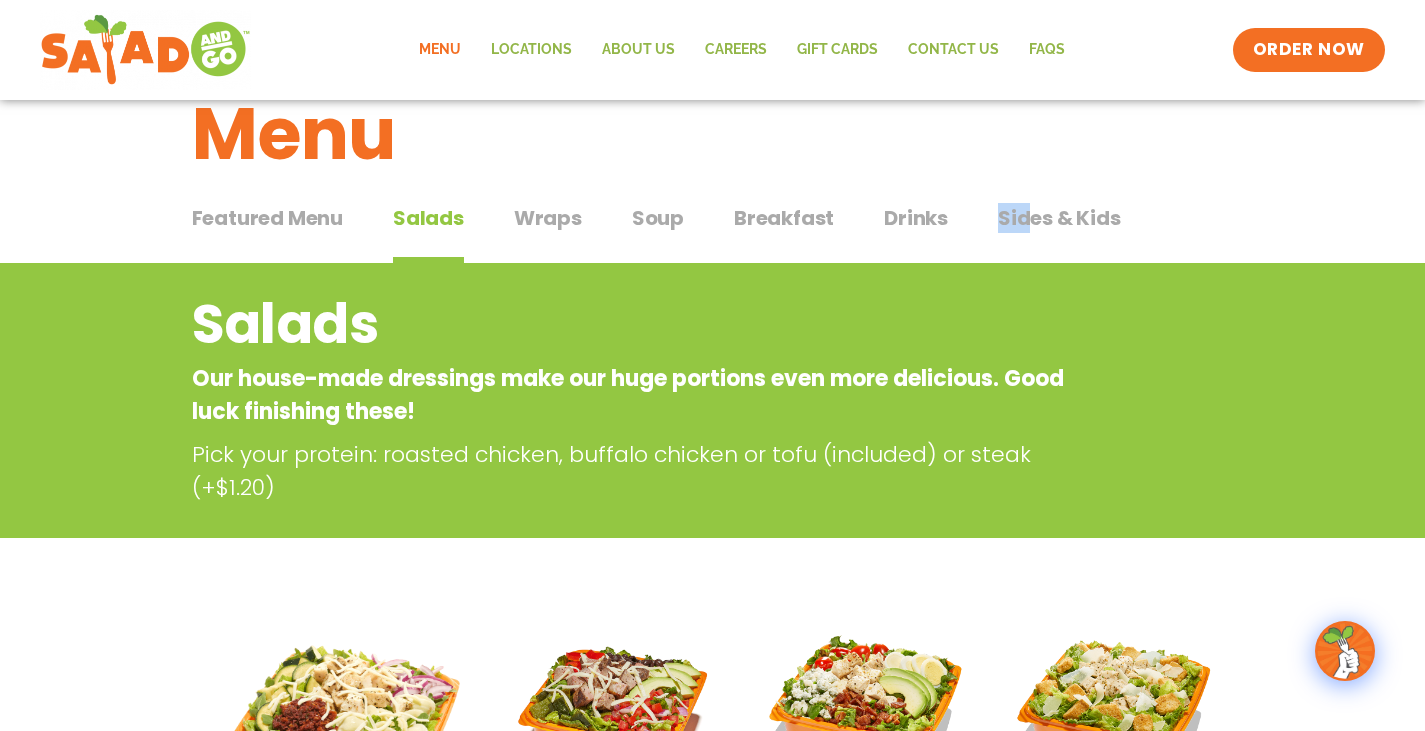 scroll, scrollTop: 21, scrollLeft: 0, axis: vertical 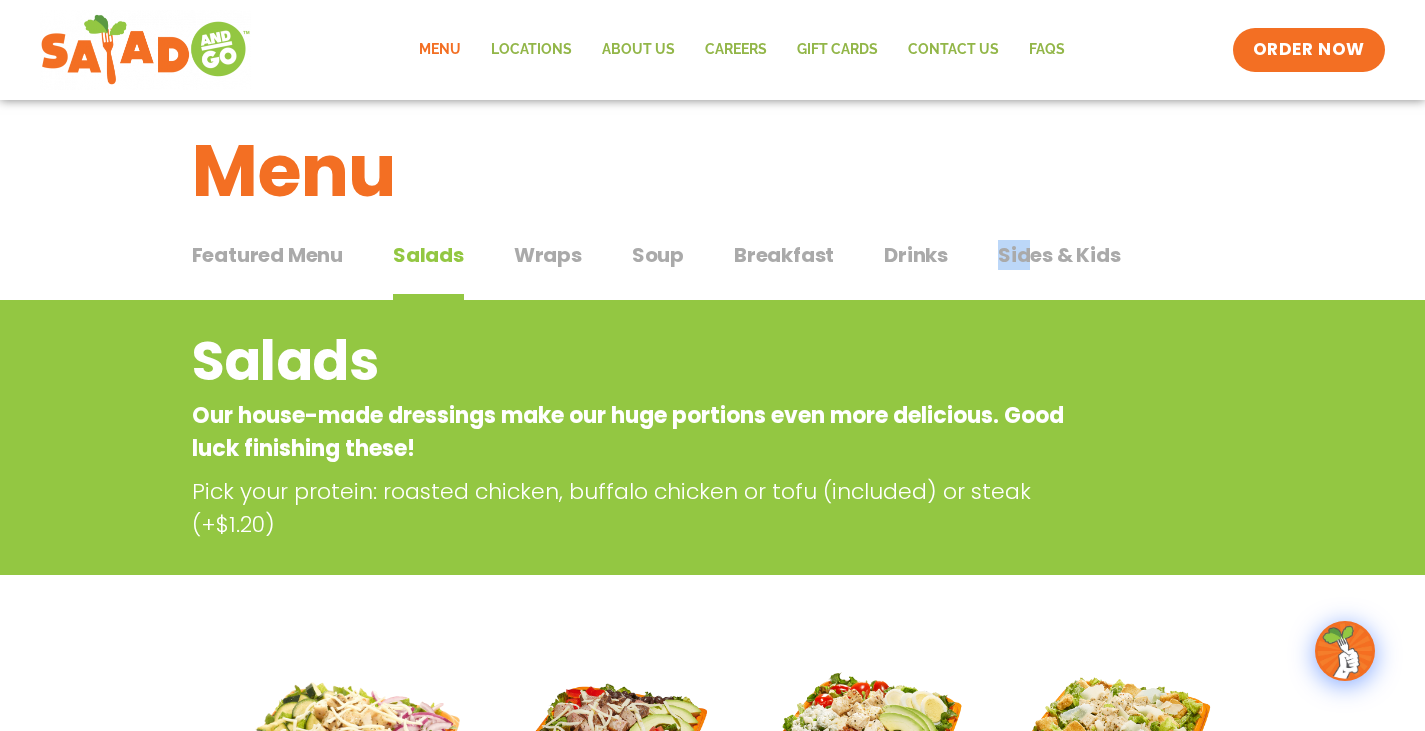 click on "Featured Menu" at bounding box center (267, 255) 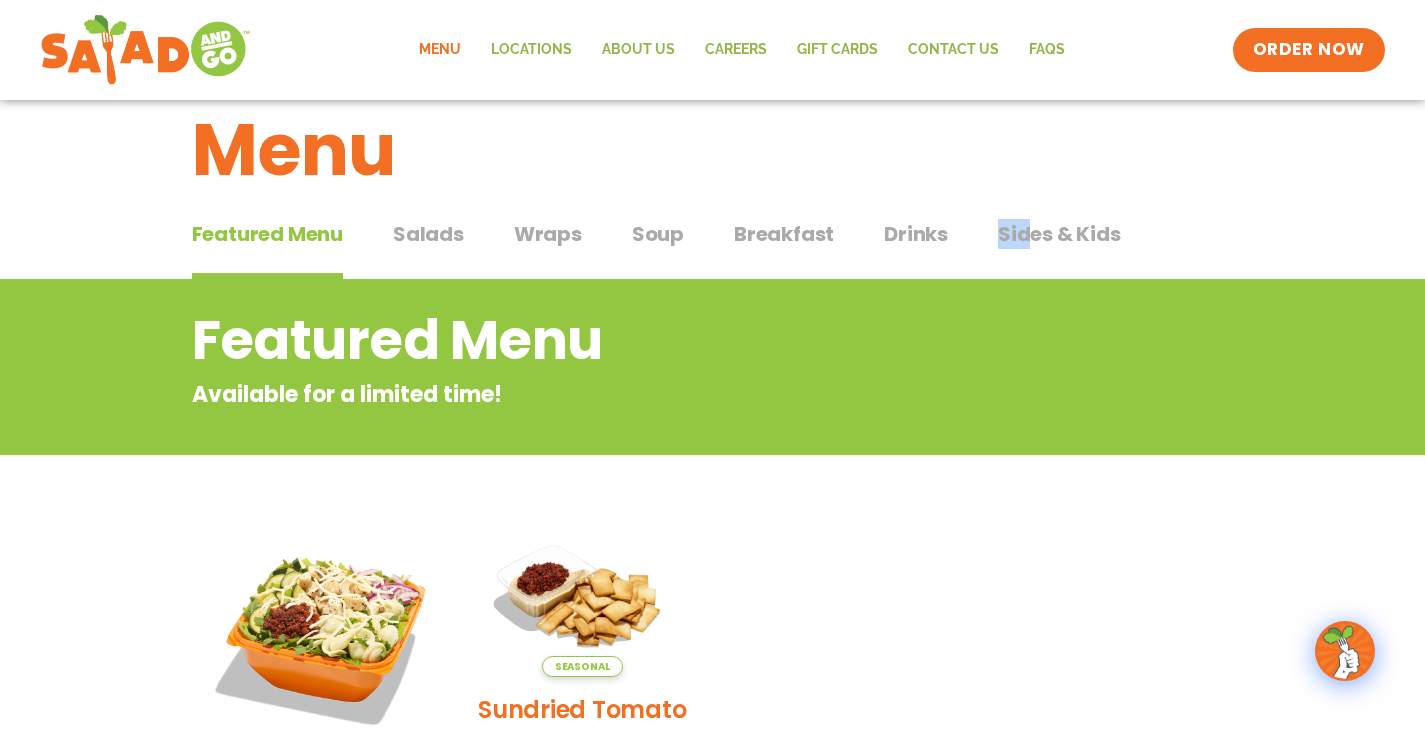 scroll, scrollTop: 21, scrollLeft: 0, axis: vertical 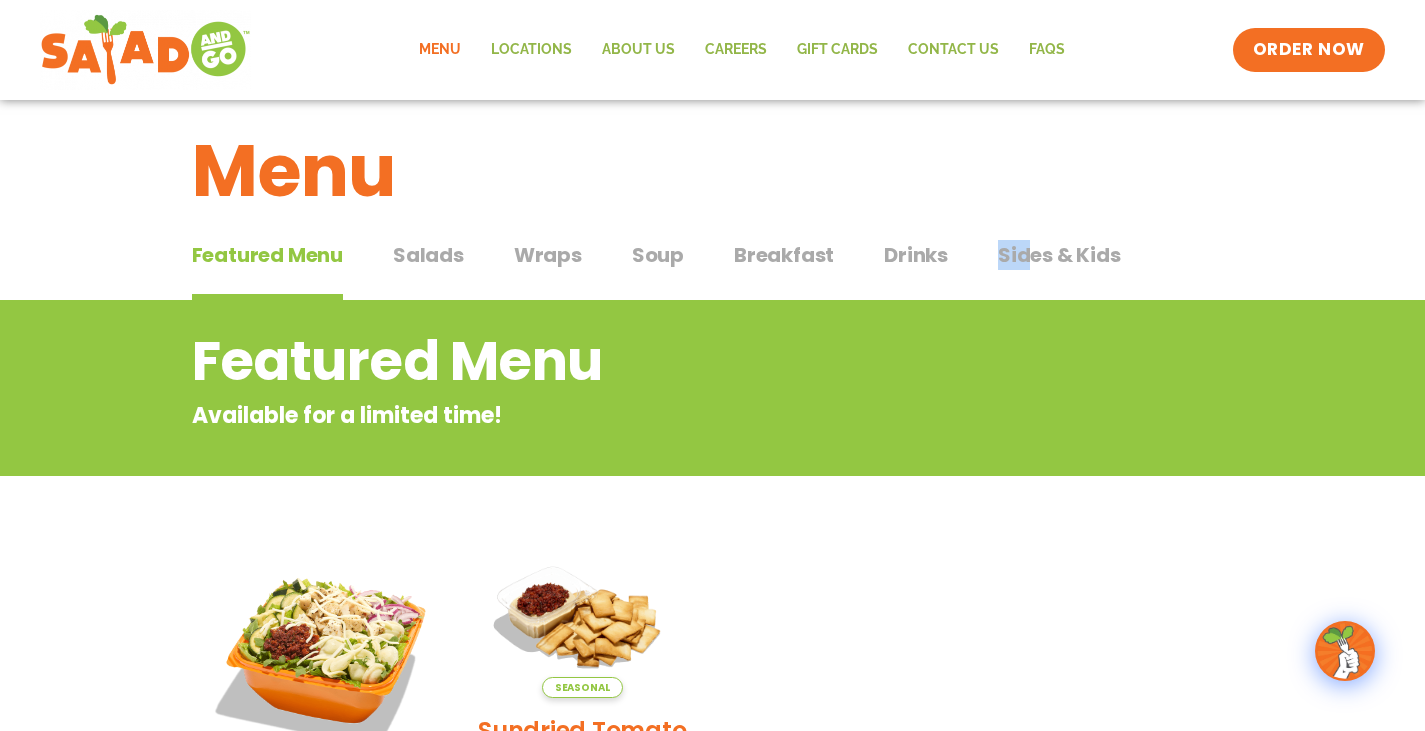 click on "Salads" at bounding box center (428, 255) 